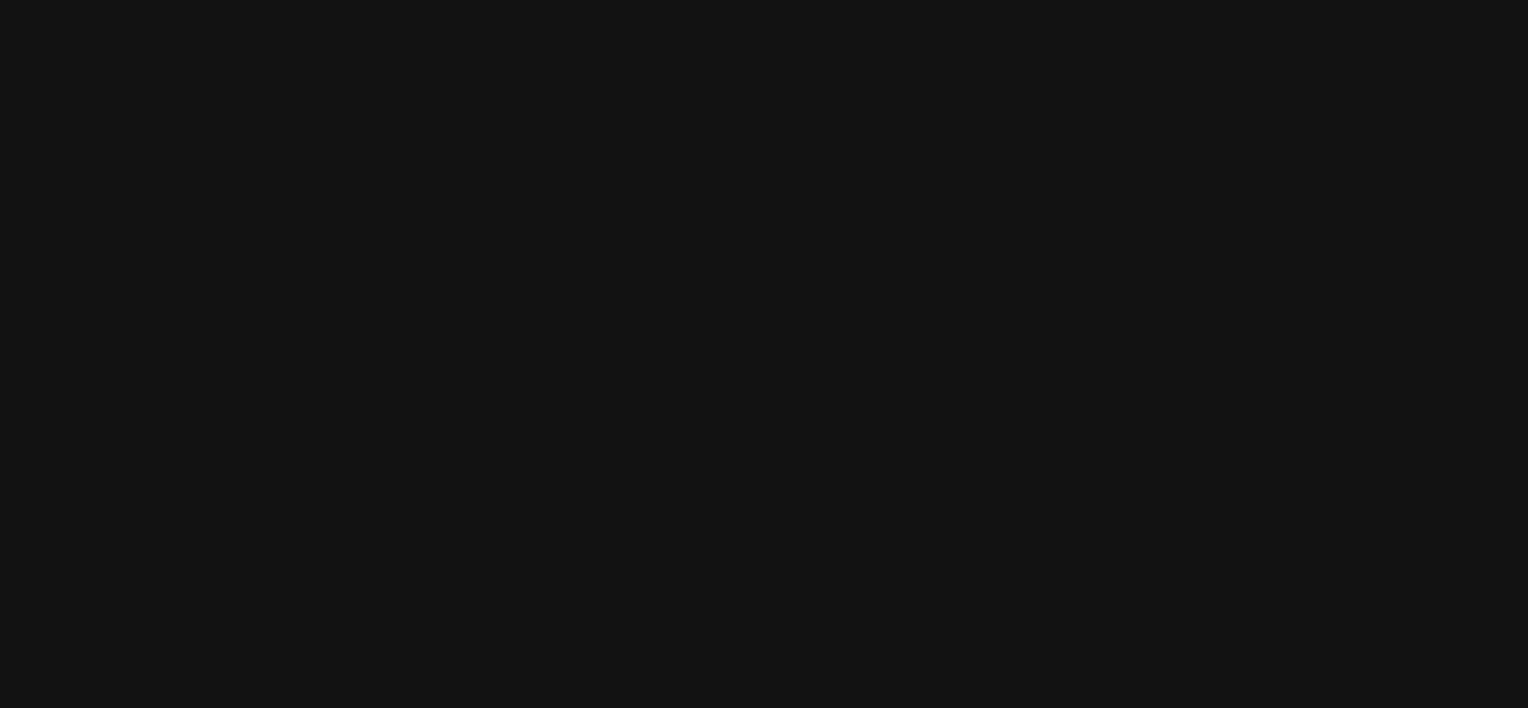 scroll, scrollTop: 0, scrollLeft: 0, axis: both 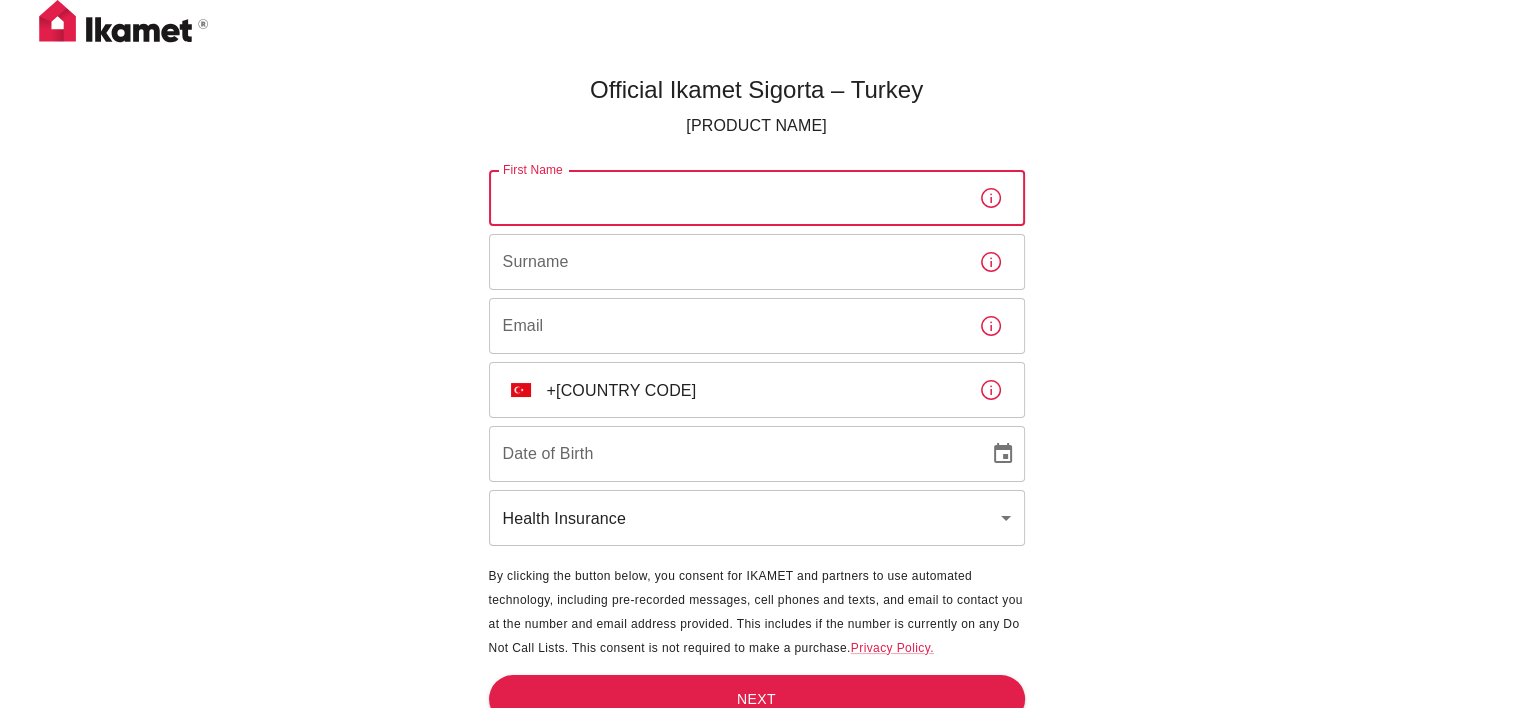click on "First Name" at bounding box center [726, 198] 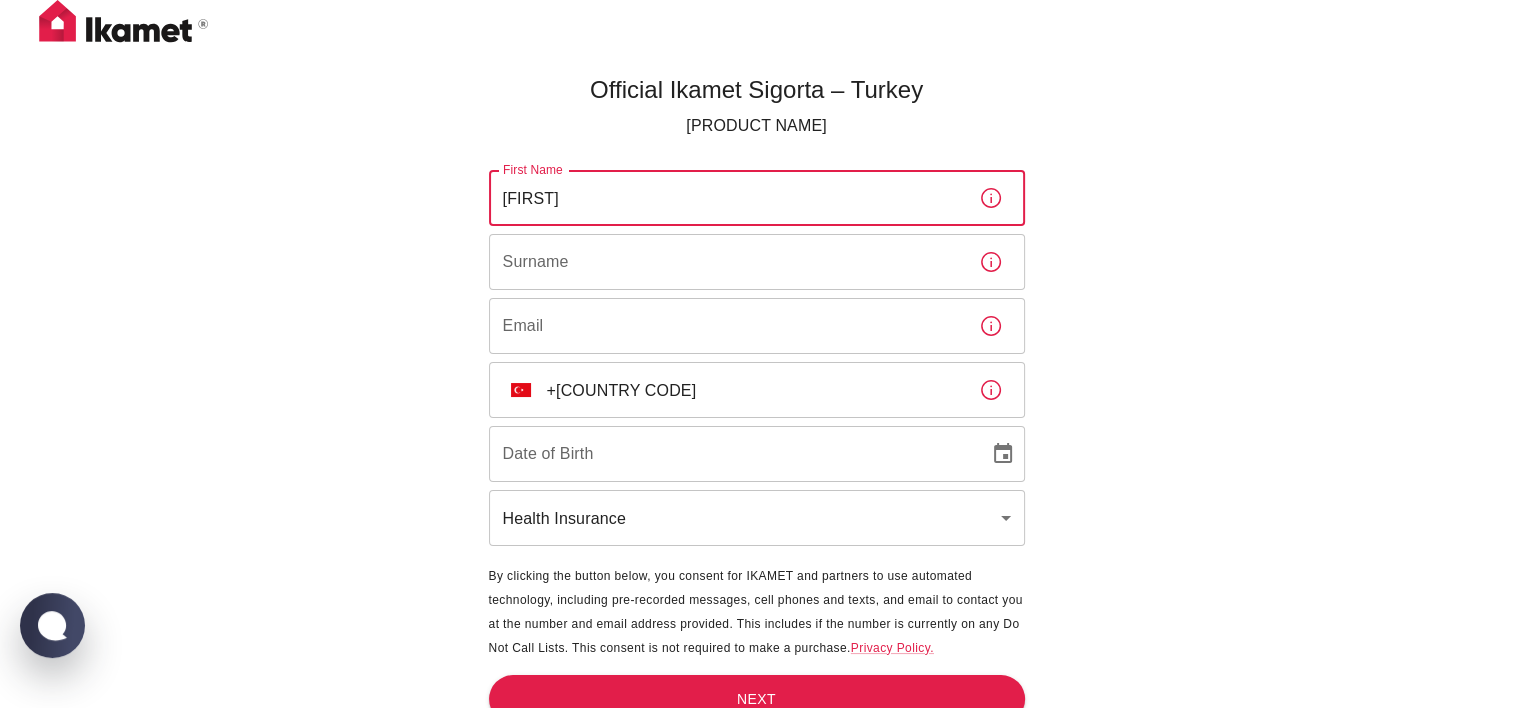 type on "[FIRST]" 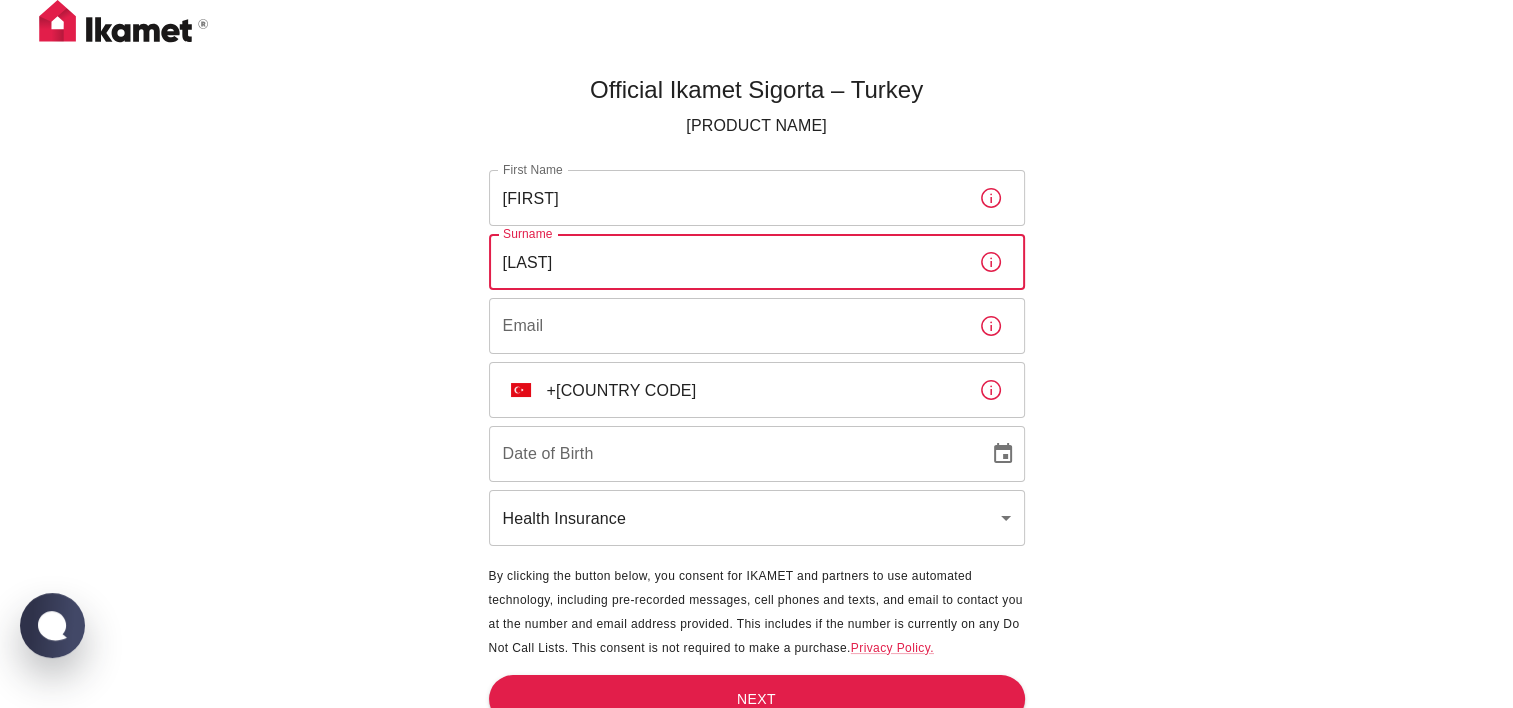 type on "[LAST]" 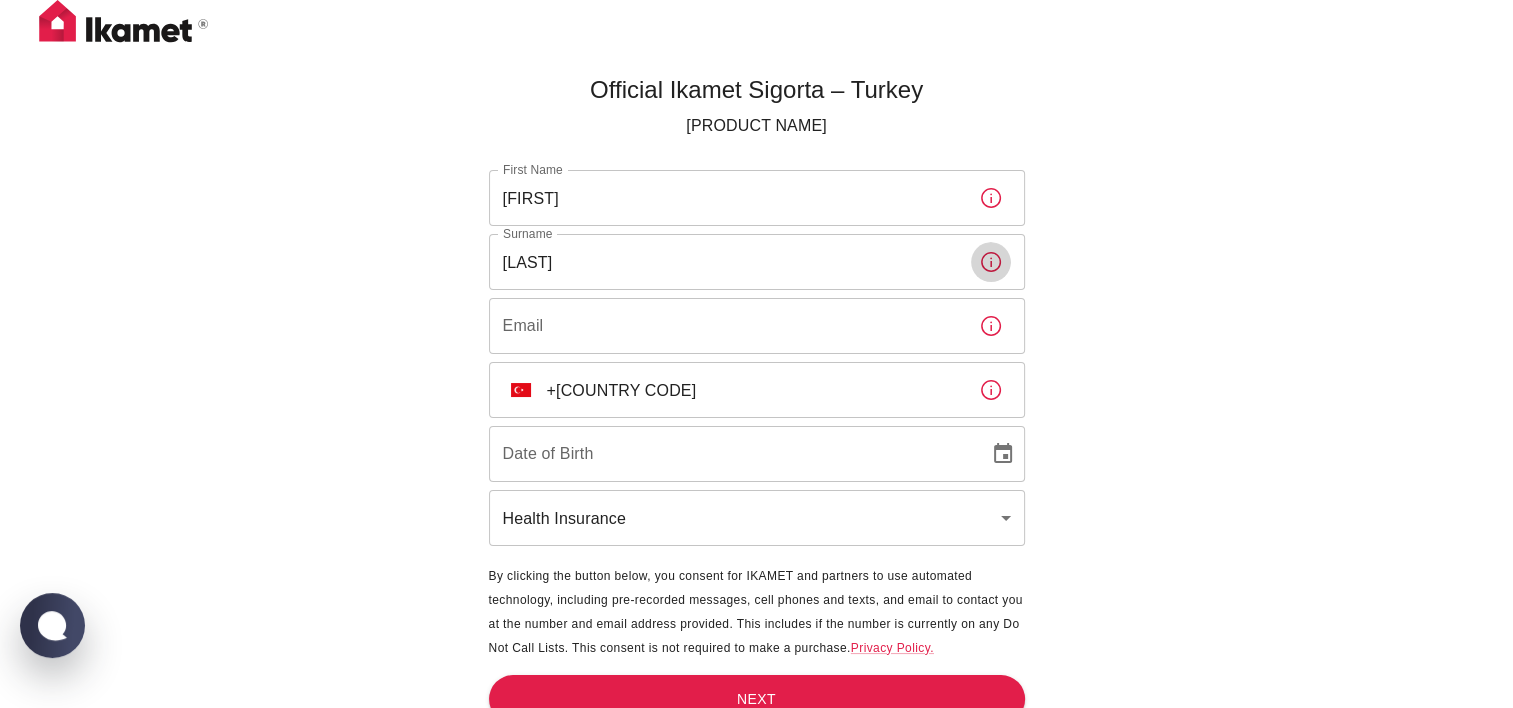 type 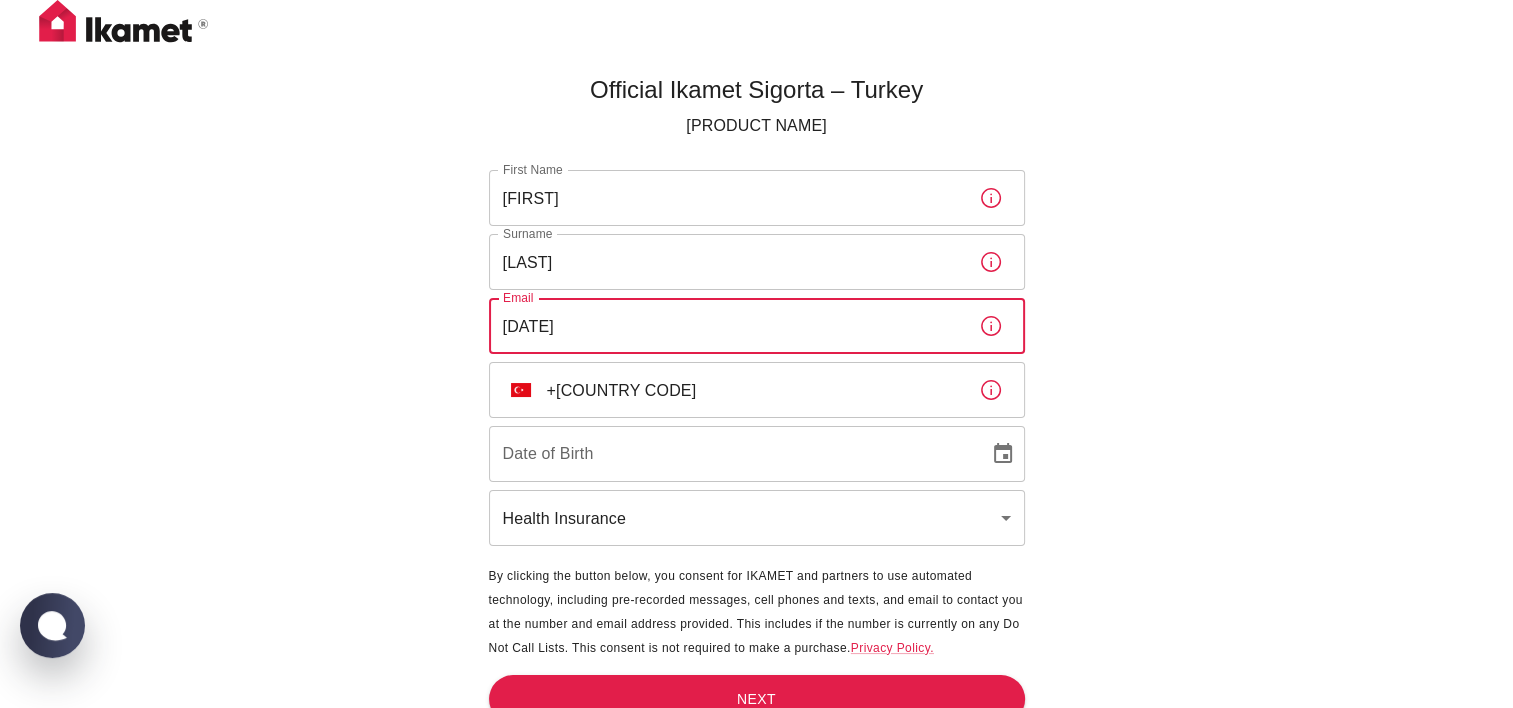 type on "[EMAIL]" 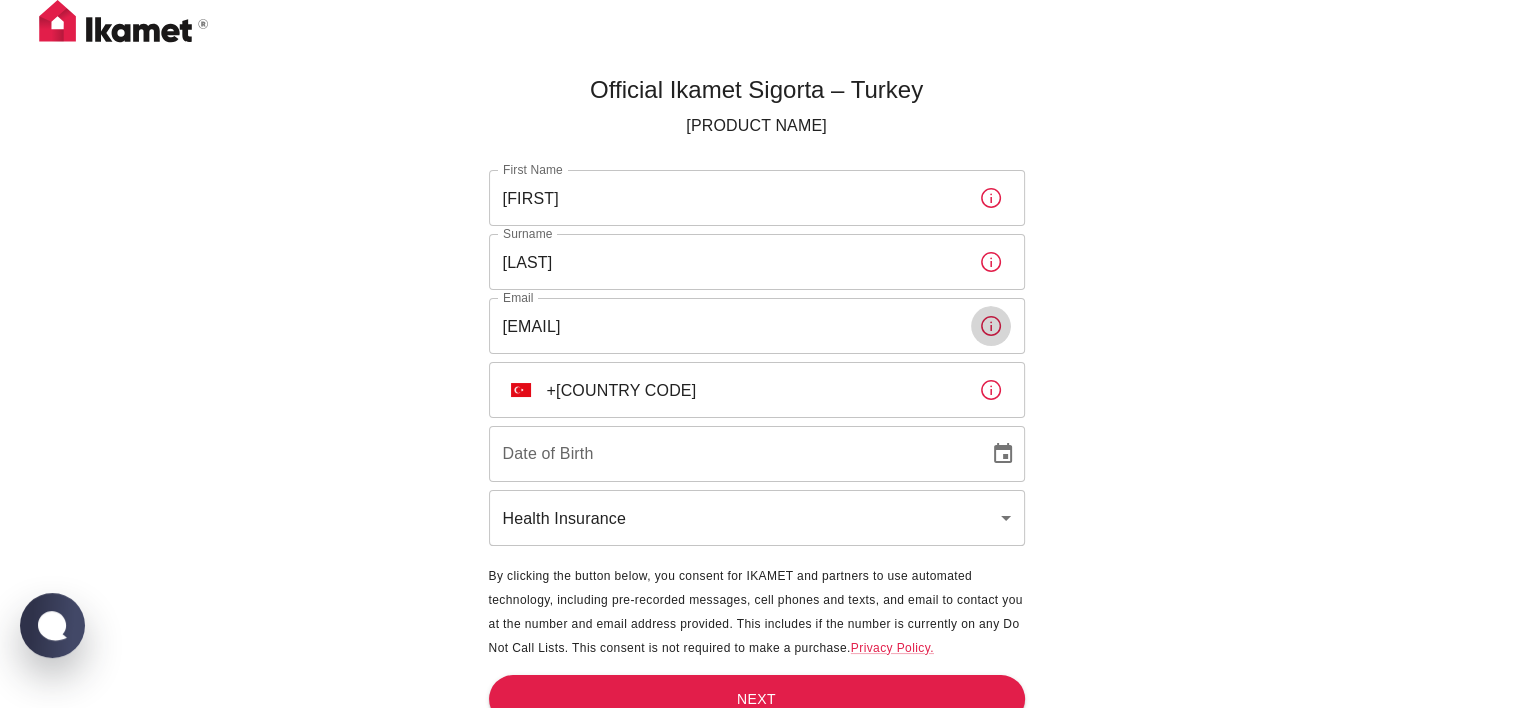 type 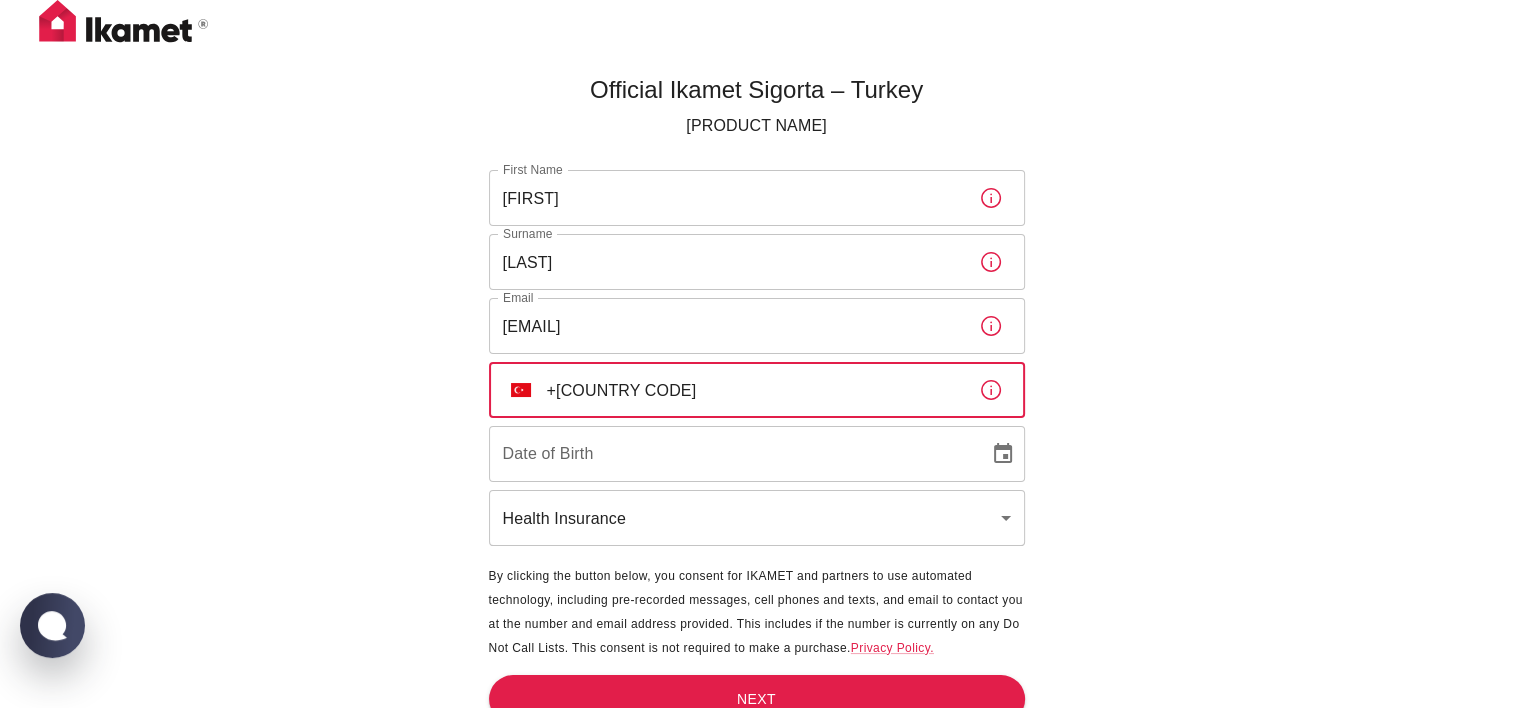 click on "+[COUNTRY CODE]" at bounding box center (755, 390) 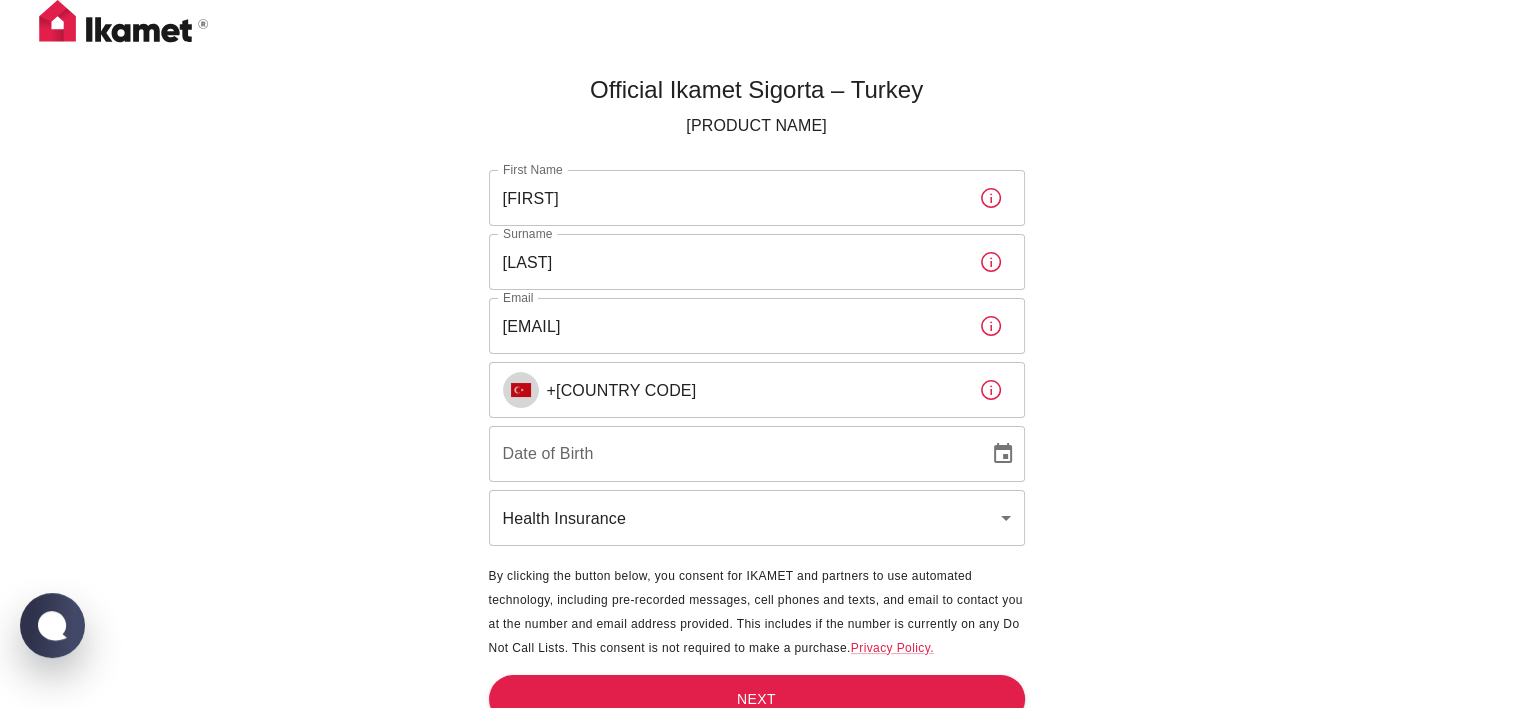 click on "[COUNTRY CODE]" at bounding box center [521, 390] 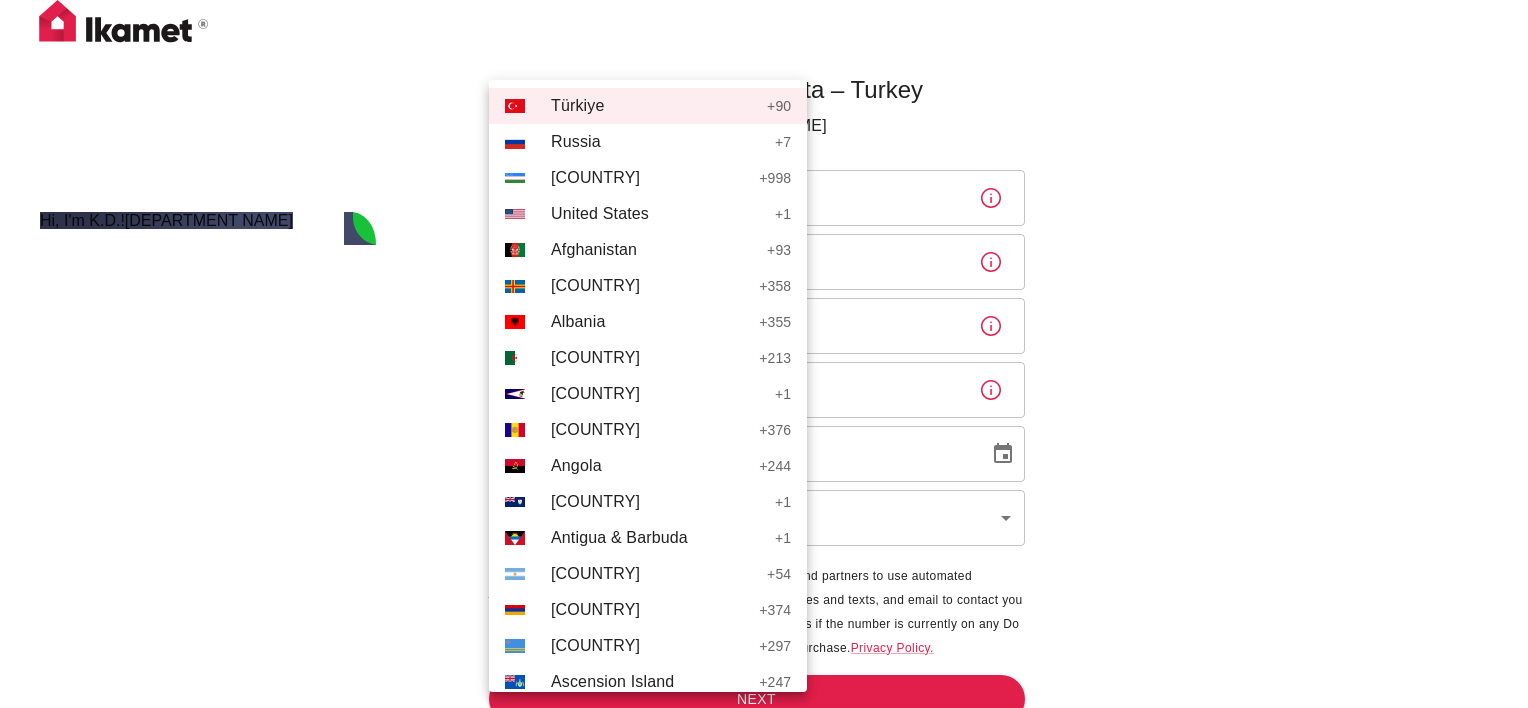 scroll, scrollTop: 0, scrollLeft: 0, axis: both 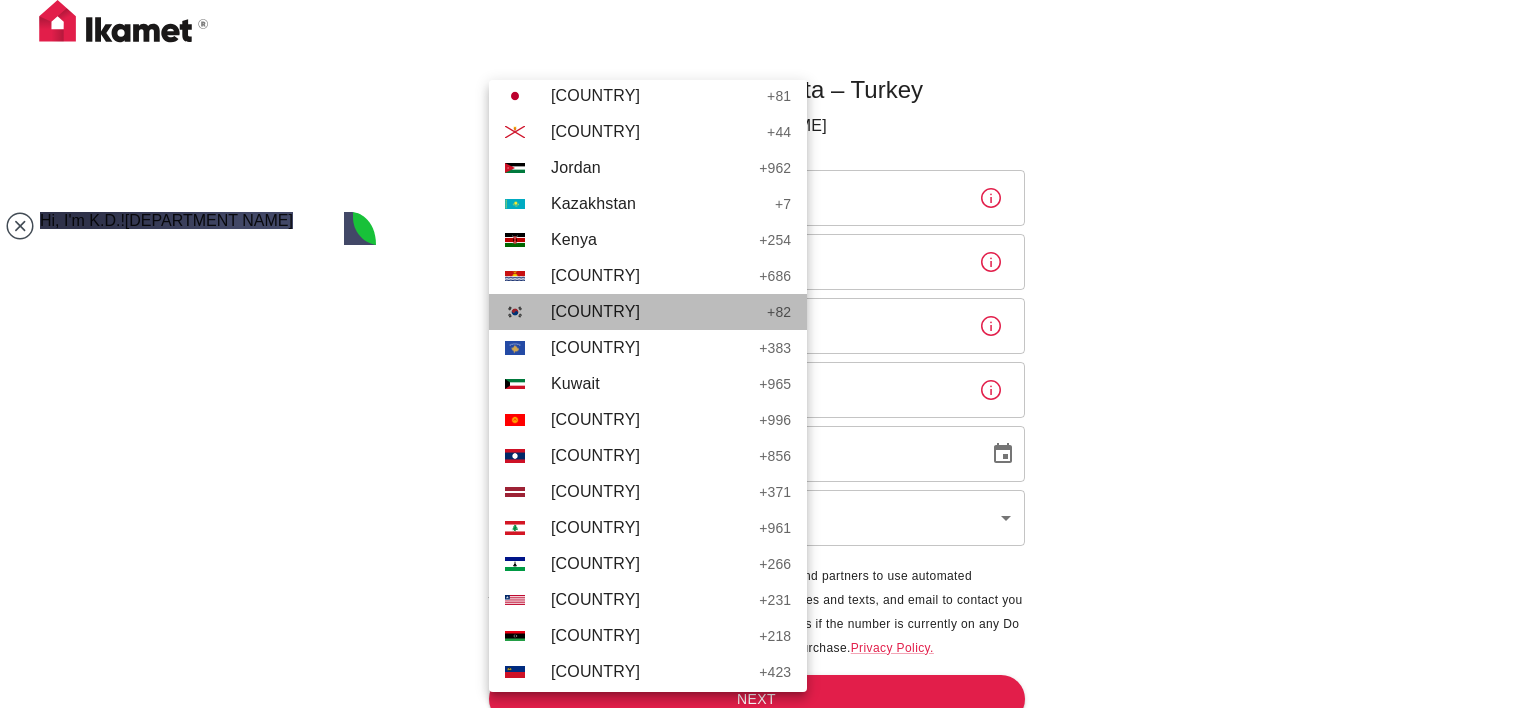 click on "[COUNTRY]" at bounding box center [654, 312] 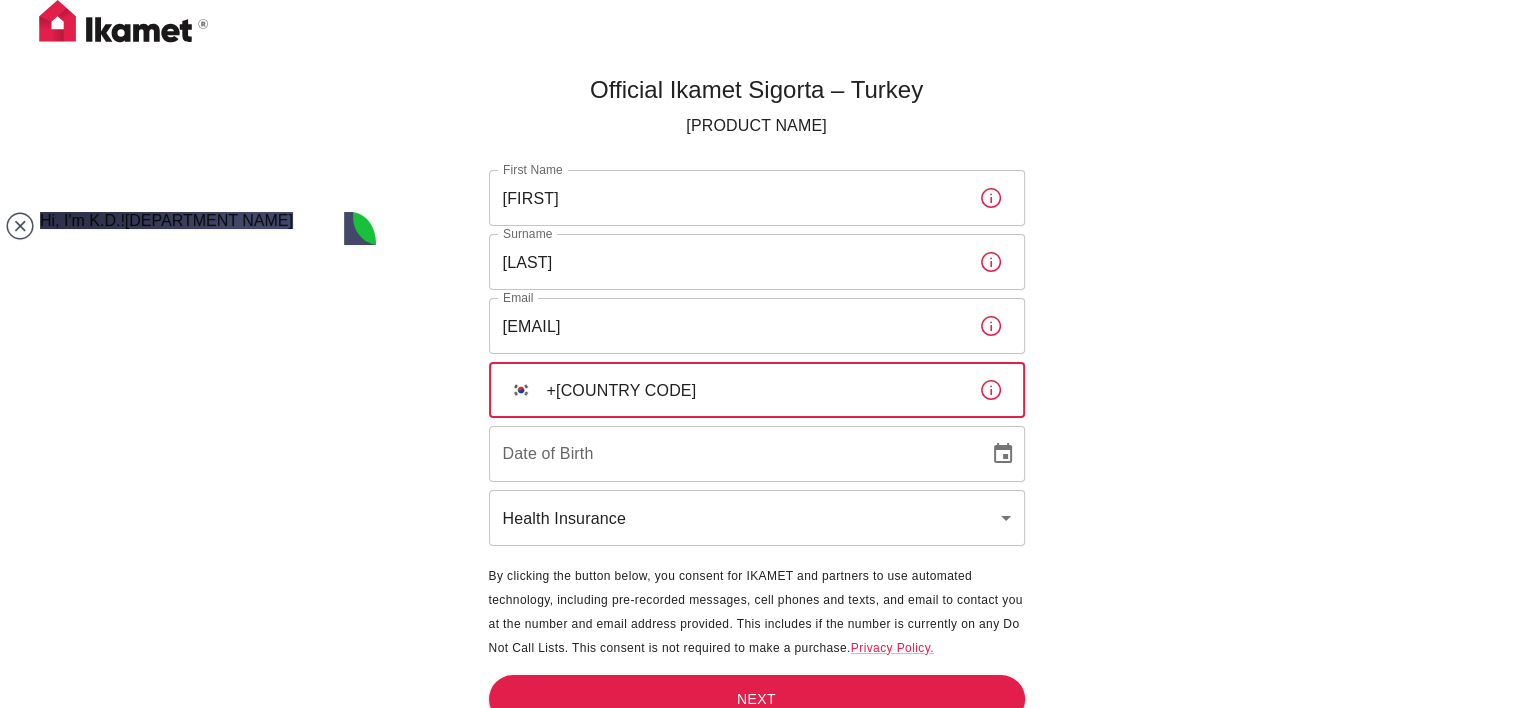 click on "+[COUNTRY CODE]" at bounding box center (755, 390) 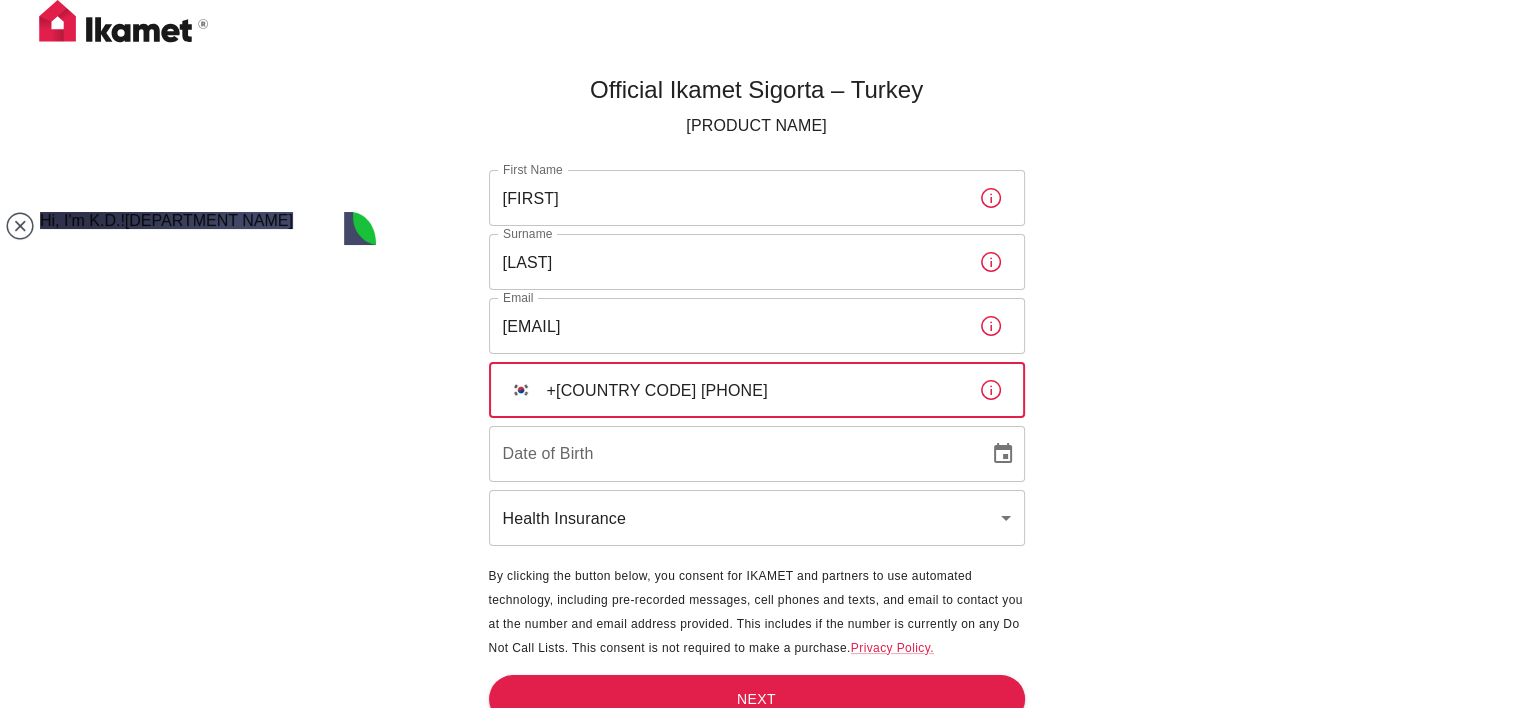 type on "+[COUNTRY CODE] [PHONE]" 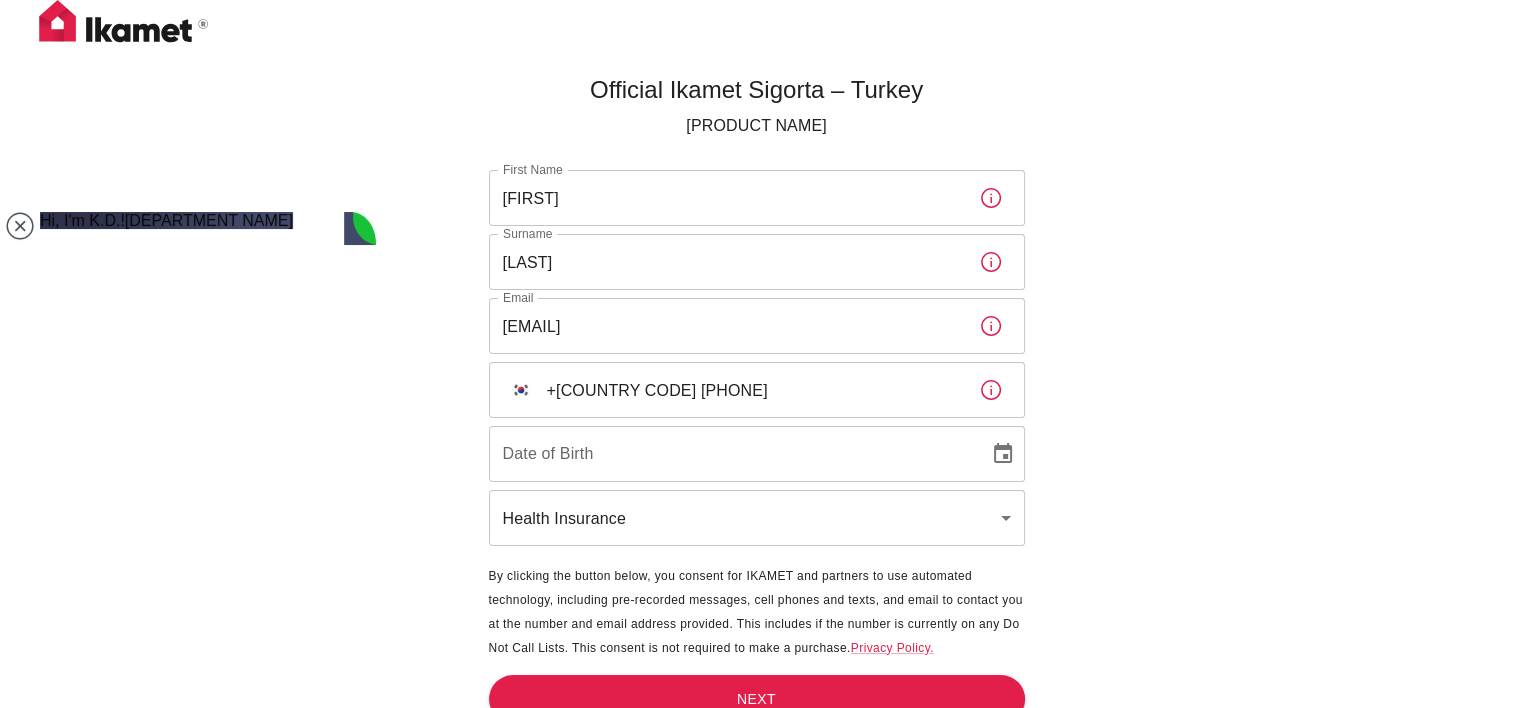 click on "Residency Permits and Renewals" at bounding box center [169, 1150] 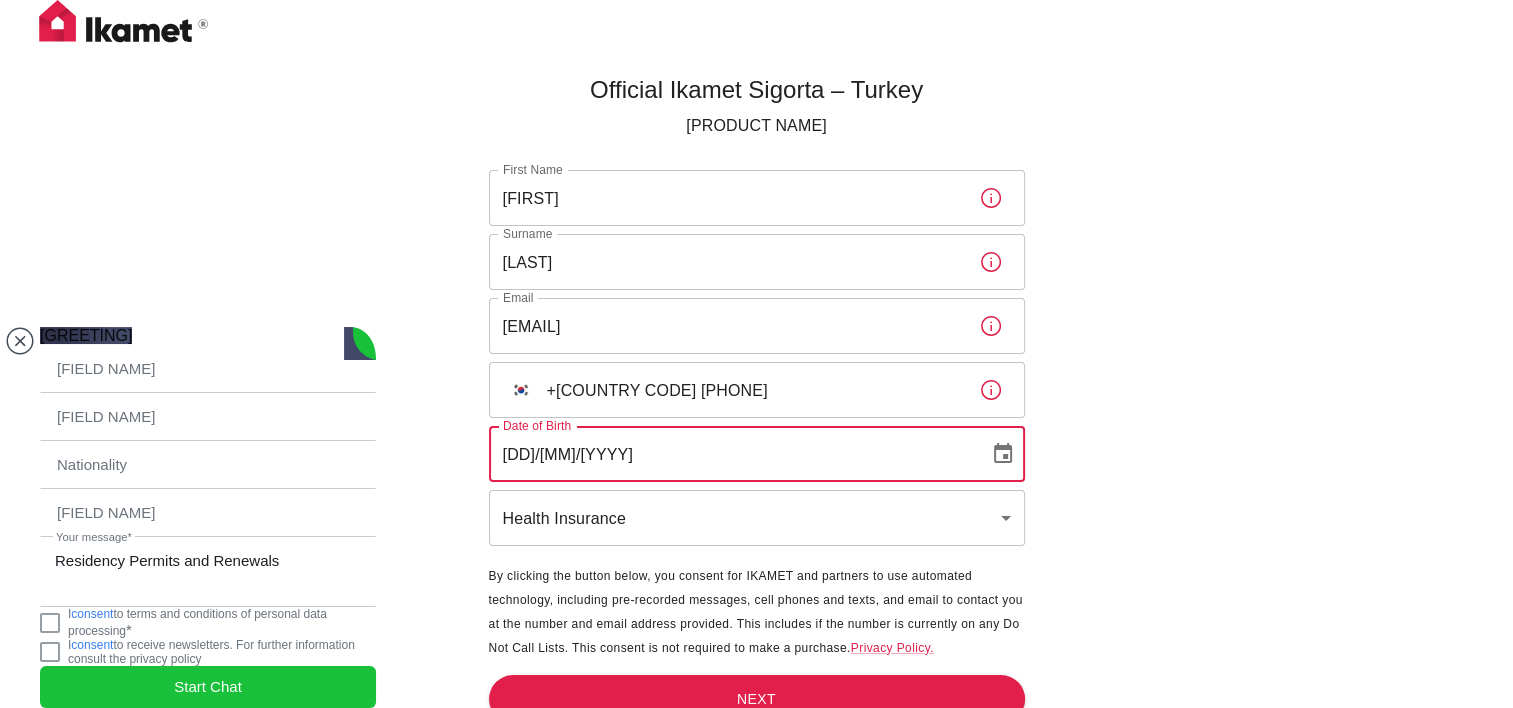 click on "[DD]/[MM]/[YYYY]" at bounding box center [732, 454] 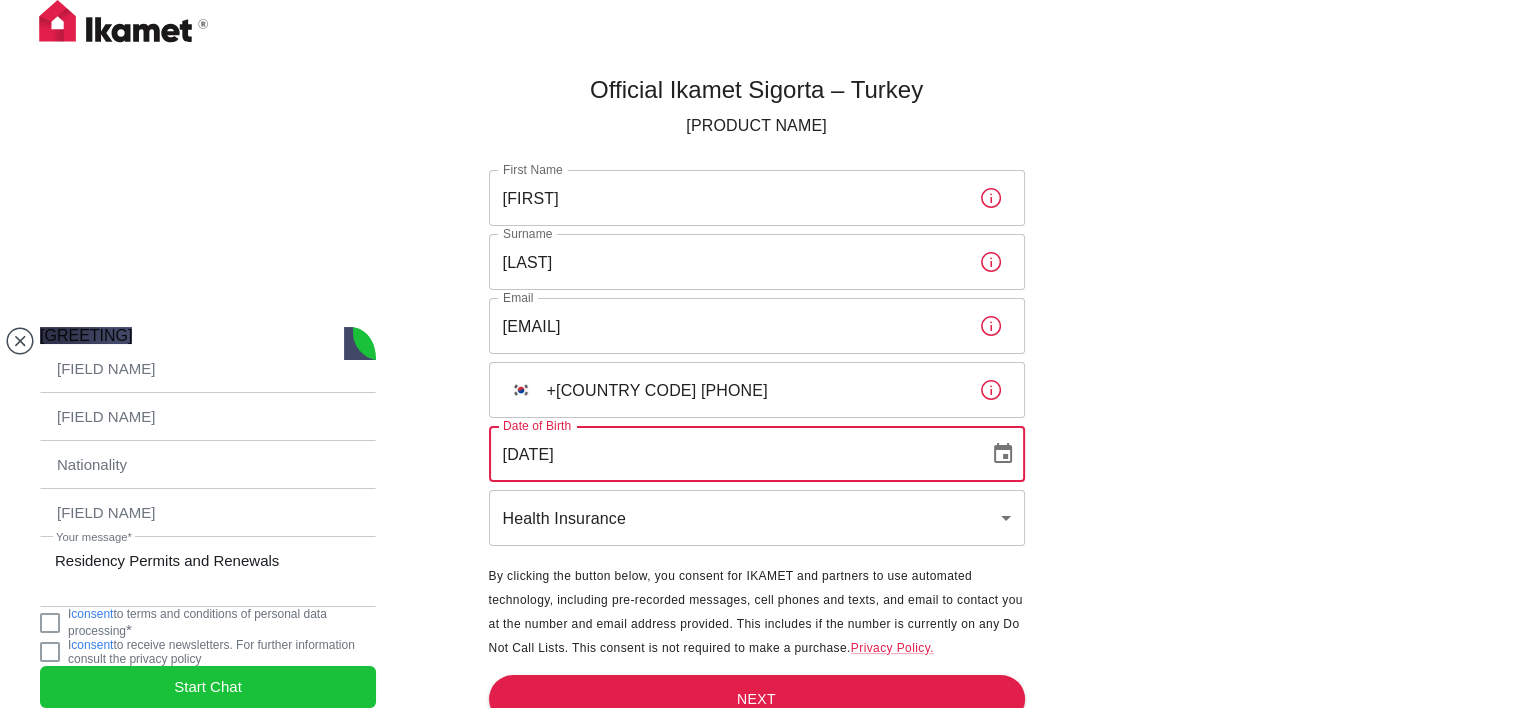 type on "[DATE]" 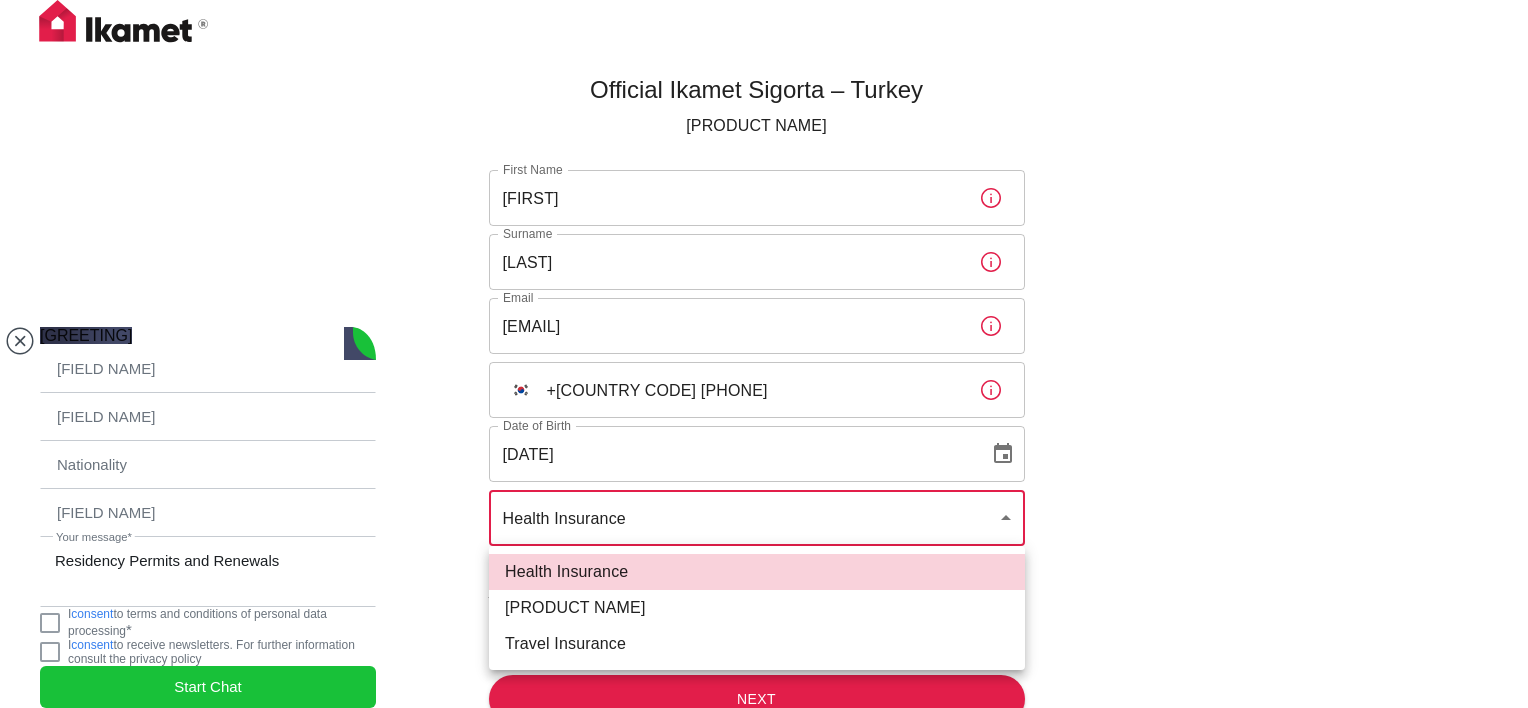 click on "Official Ikamet Sigorta – Turkey Foreign Health “Residence Permit” Insurance First Name [FIRST] First Name Surname [LAST] Surname Email [EMAIL] Email ​ KR +82 [PHONE] ​ Date of Birth [DD]/[MM]/[YYYY] Date of Birth Health Insurance health ​ By clicking the button below, you consent for IKAMET and partners to use automated technology, including pre-recorded messages, cell phones and texts, and email to contact you at the number and email address provided. This includes if the number is currently on any Do Not Call Lists. This consent is not required to make a purchase.  Privacy Policy. Next
Introduce yourself and chat! Hi, I'm K.D.! Hello! How may I help you? [HOUR]:[MINUTE] Citizenship by Investment Residency Permits and Renewals Tailored Insurance Solutions Agent is typing a message Your name* Your email* Nationality Date of birth Residency Permits and Renewals Your message* I  consent  to terms and conditions of personal data processing * I  consent Start Chat" at bounding box center [764, 387] 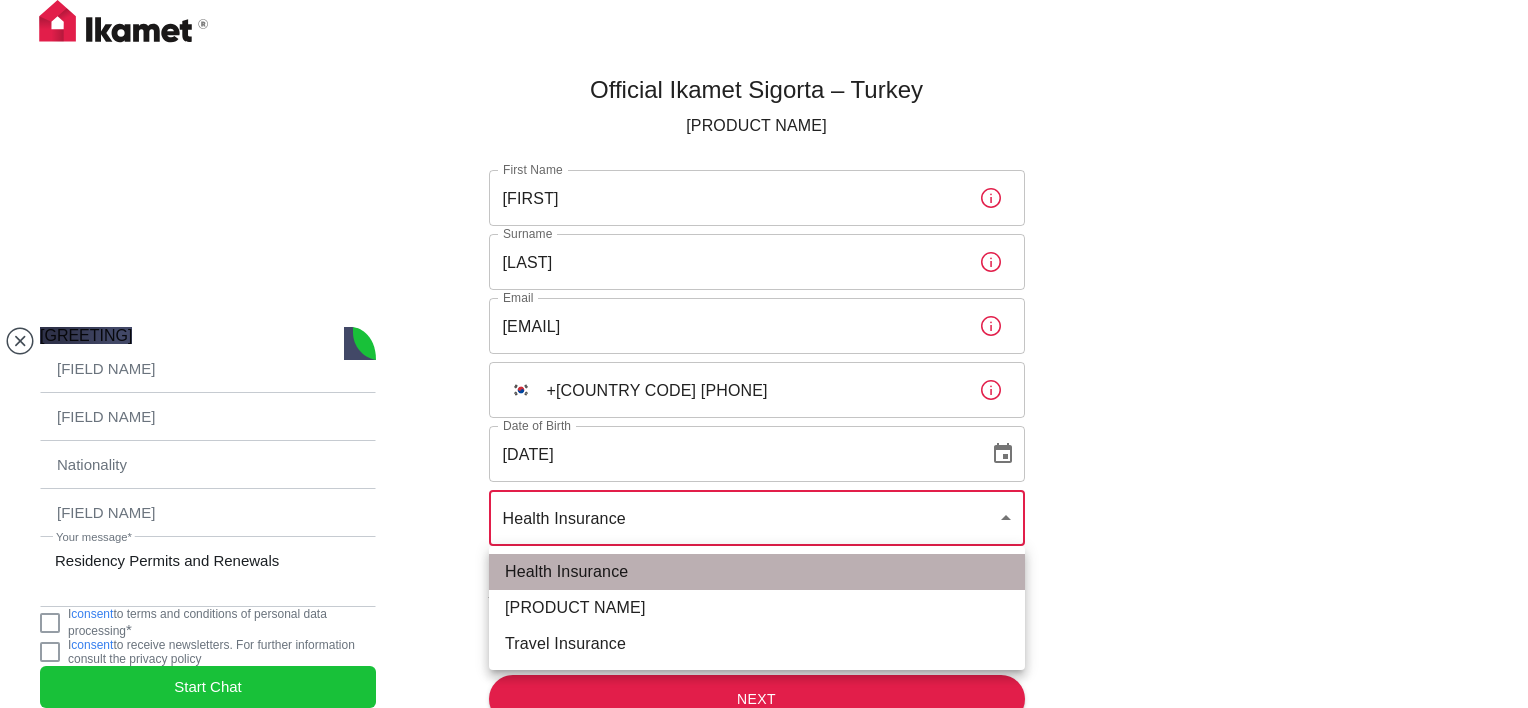 click on "Health Insurance" at bounding box center (757, 572) 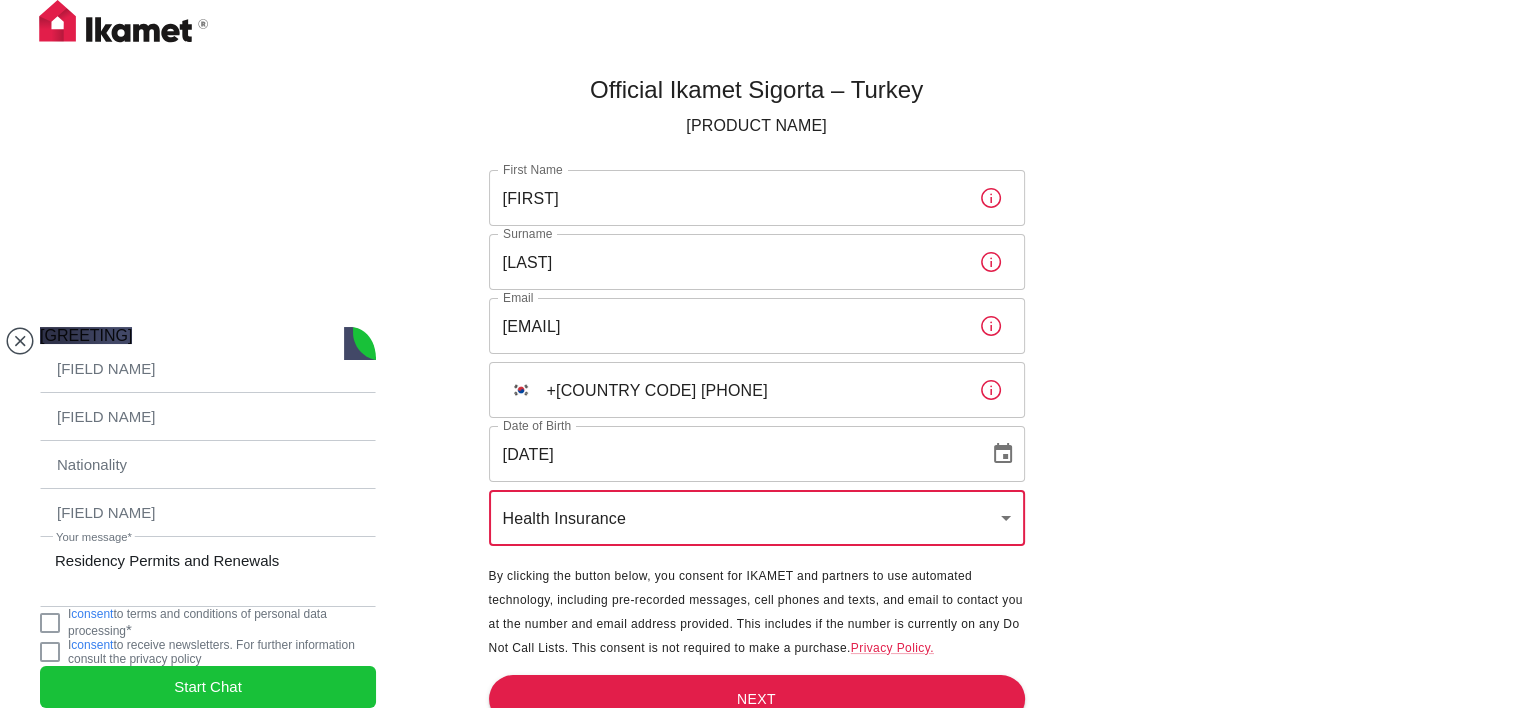 scroll, scrollTop: 66, scrollLeft: 0, axis: vertical 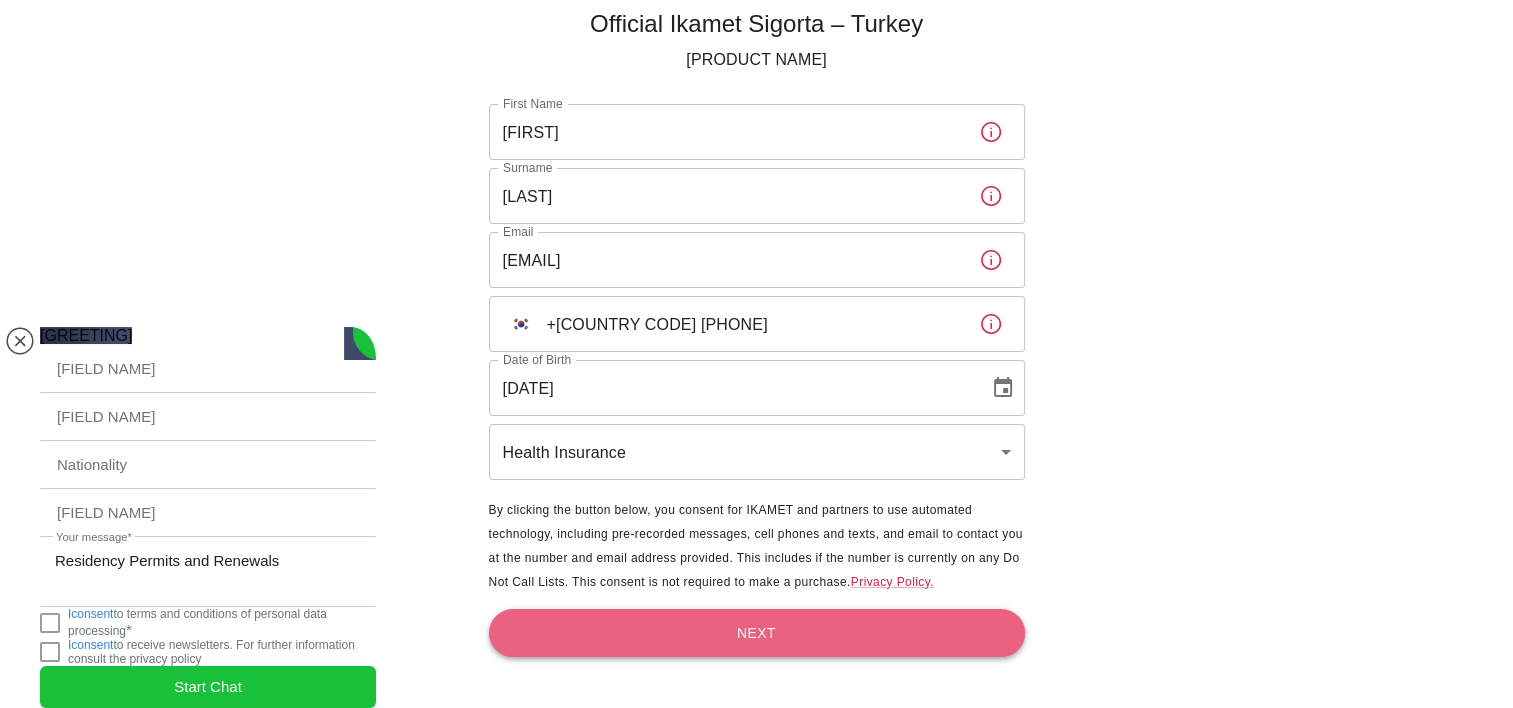 click on "Next" at bounding box center (757, 633) 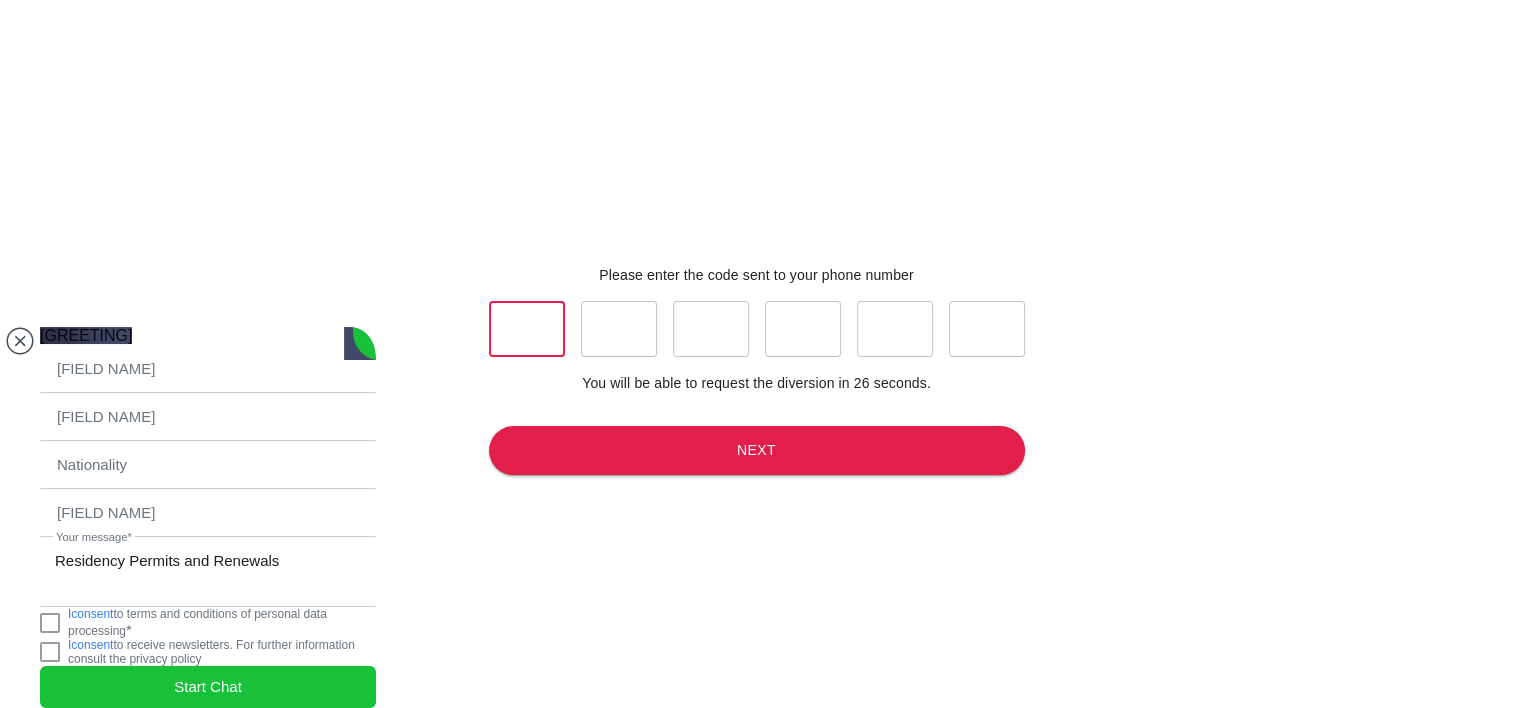 click at bounding box center (527, 329) 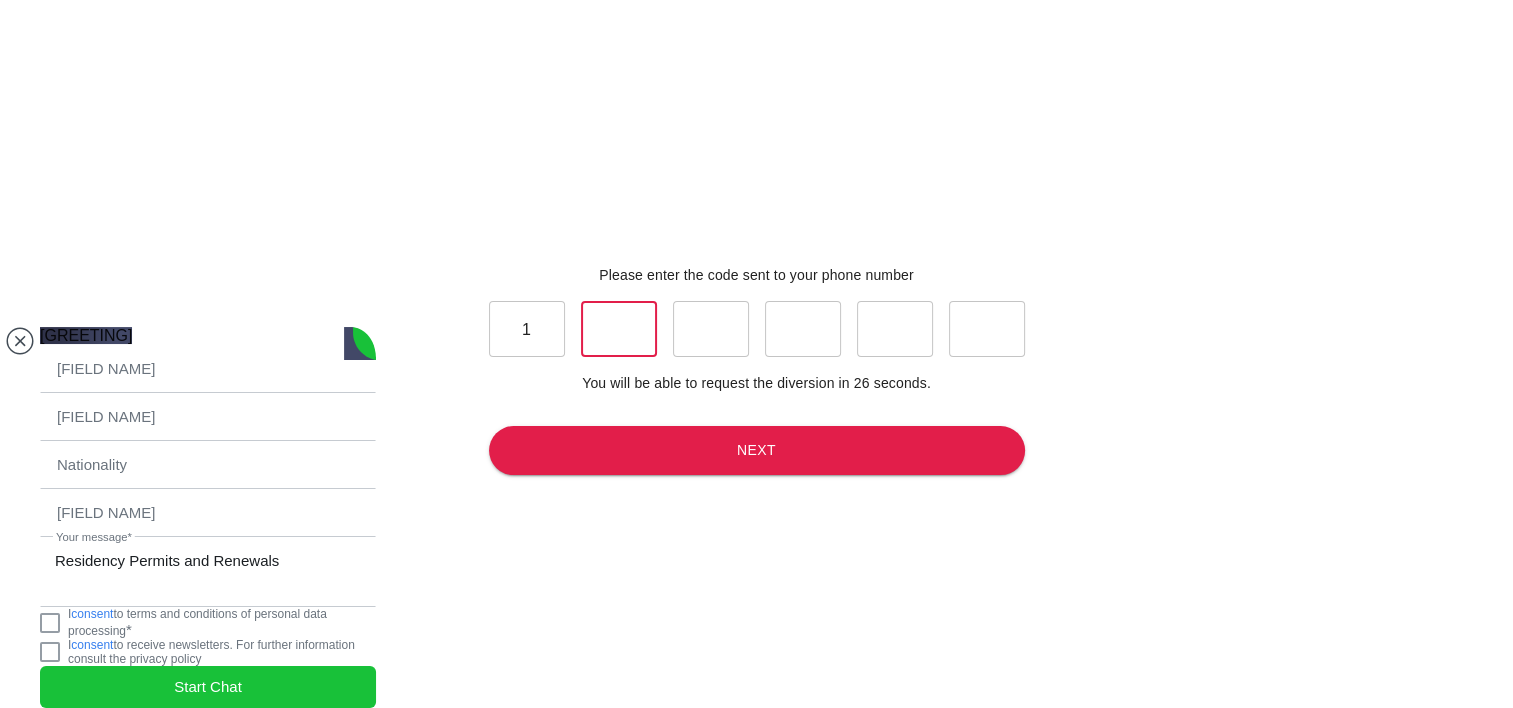 type on "[NUMBER]" 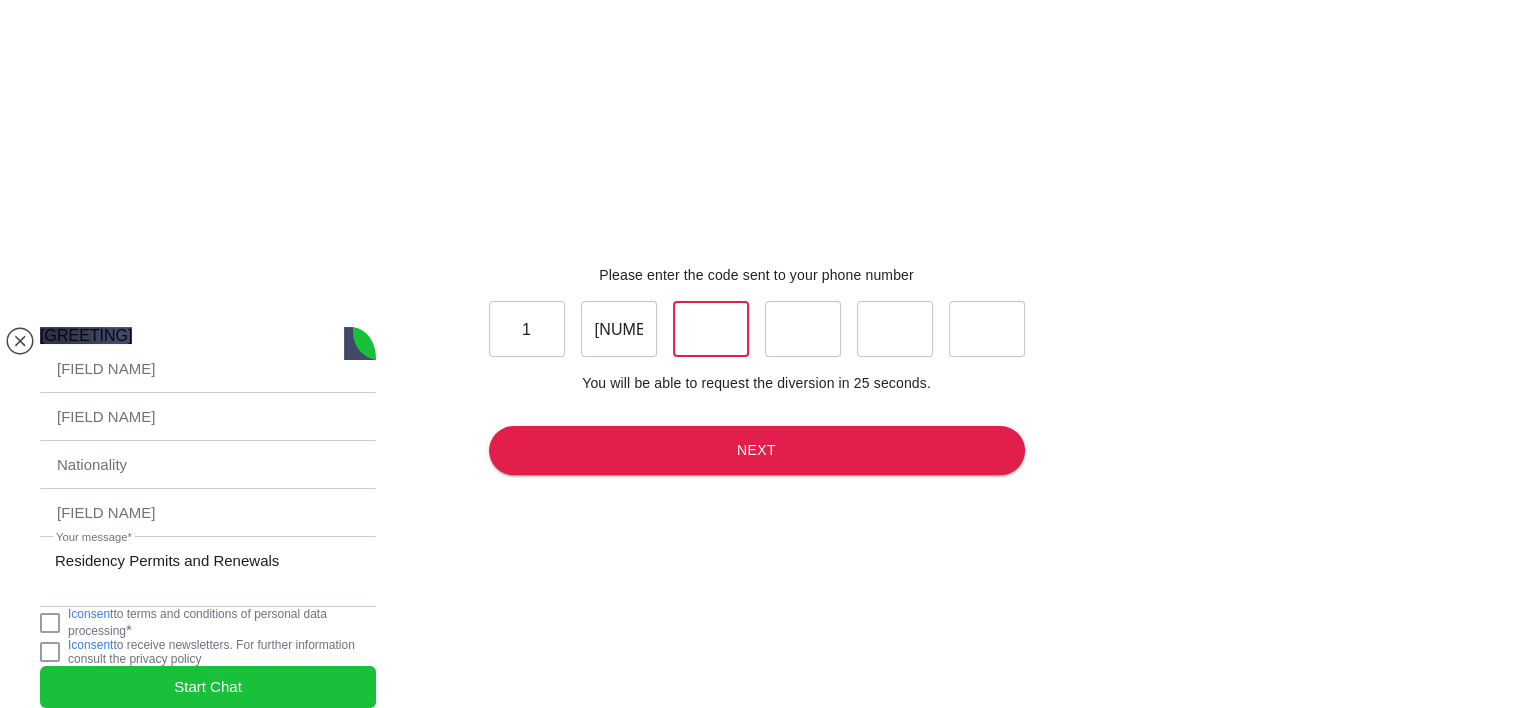 type on "7" 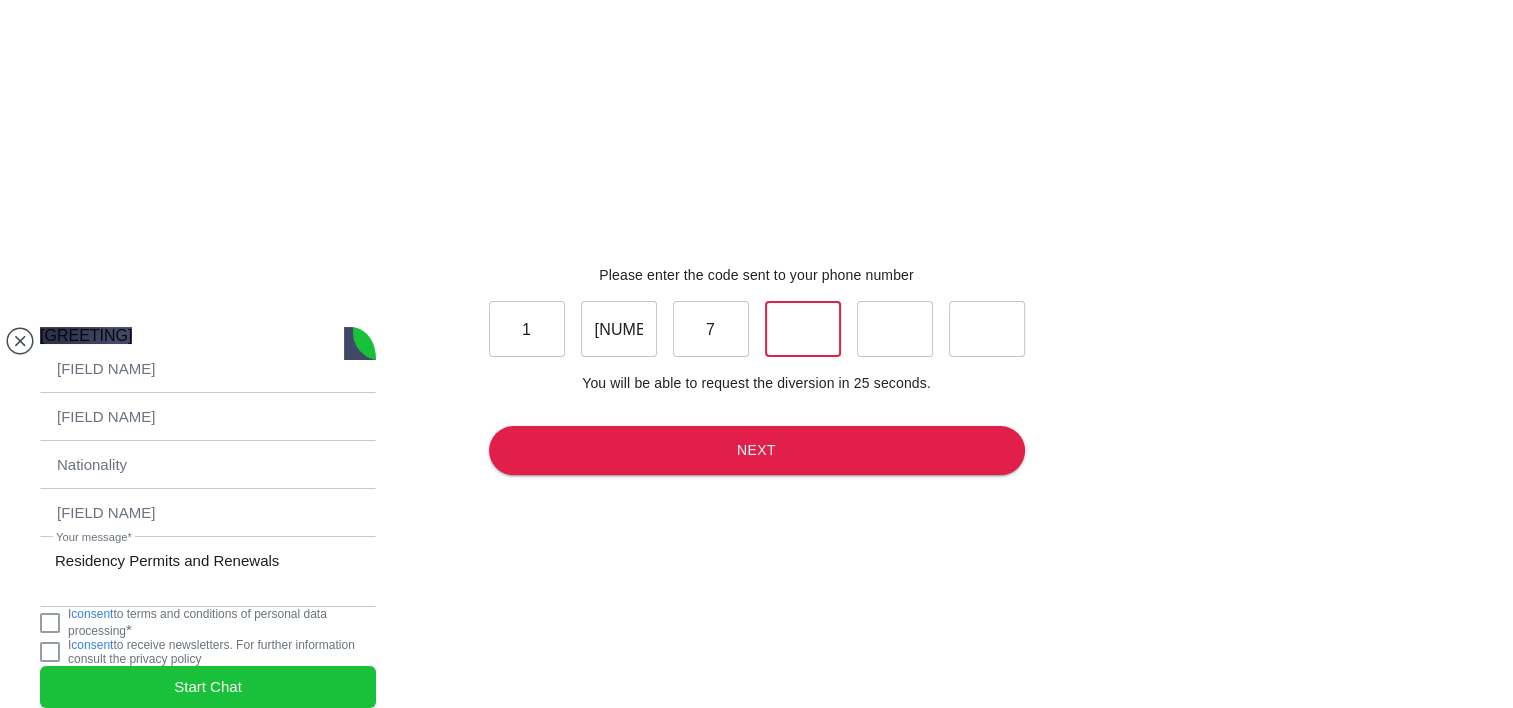type on "[NUMBER]" 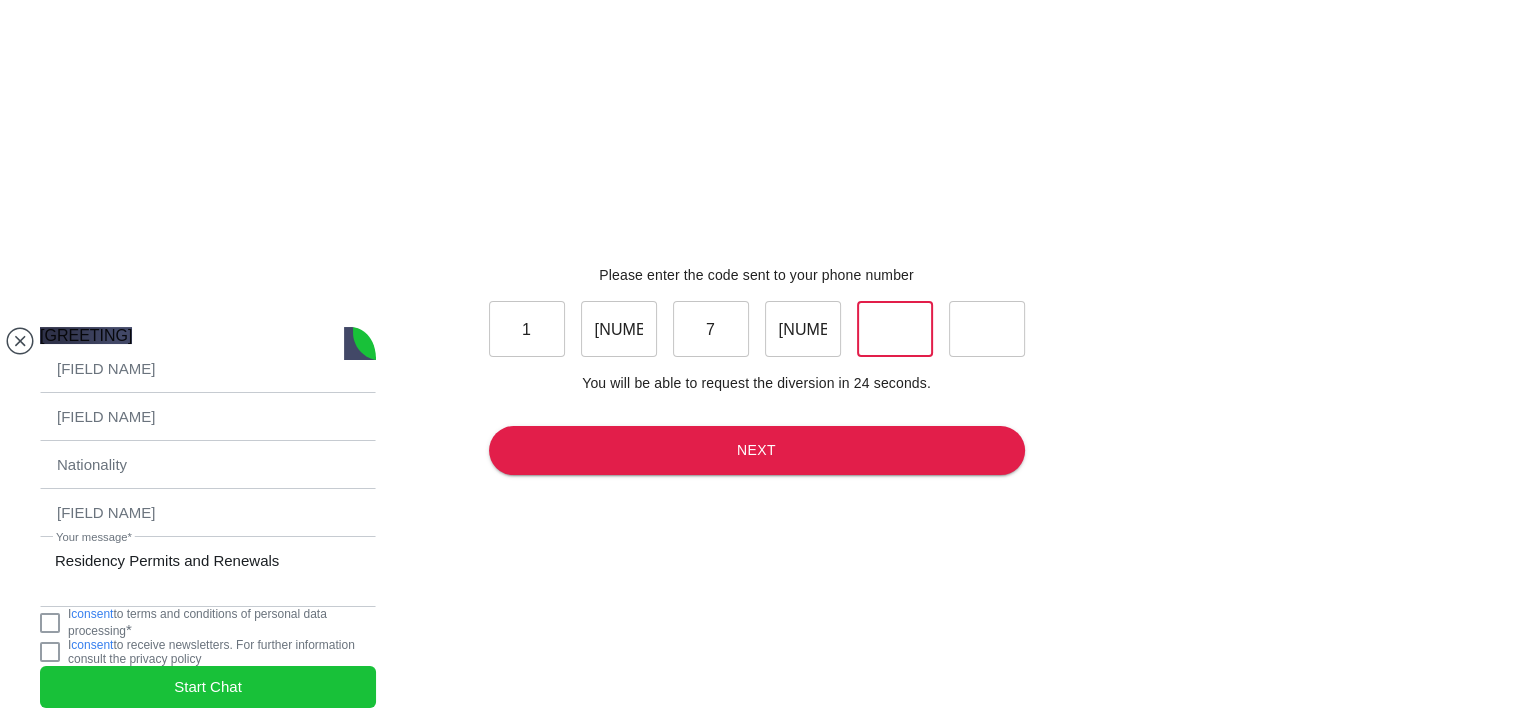 type on "5" 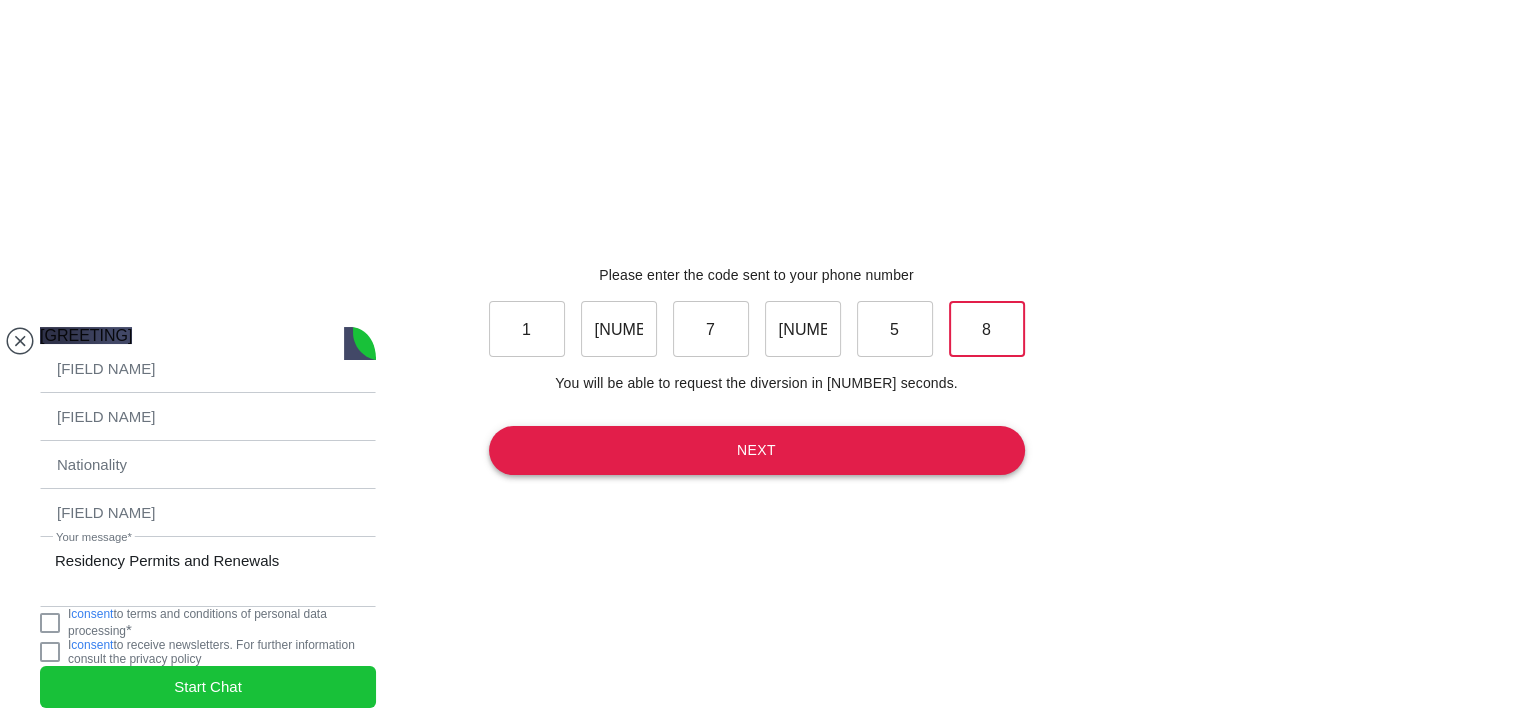 type on "8" 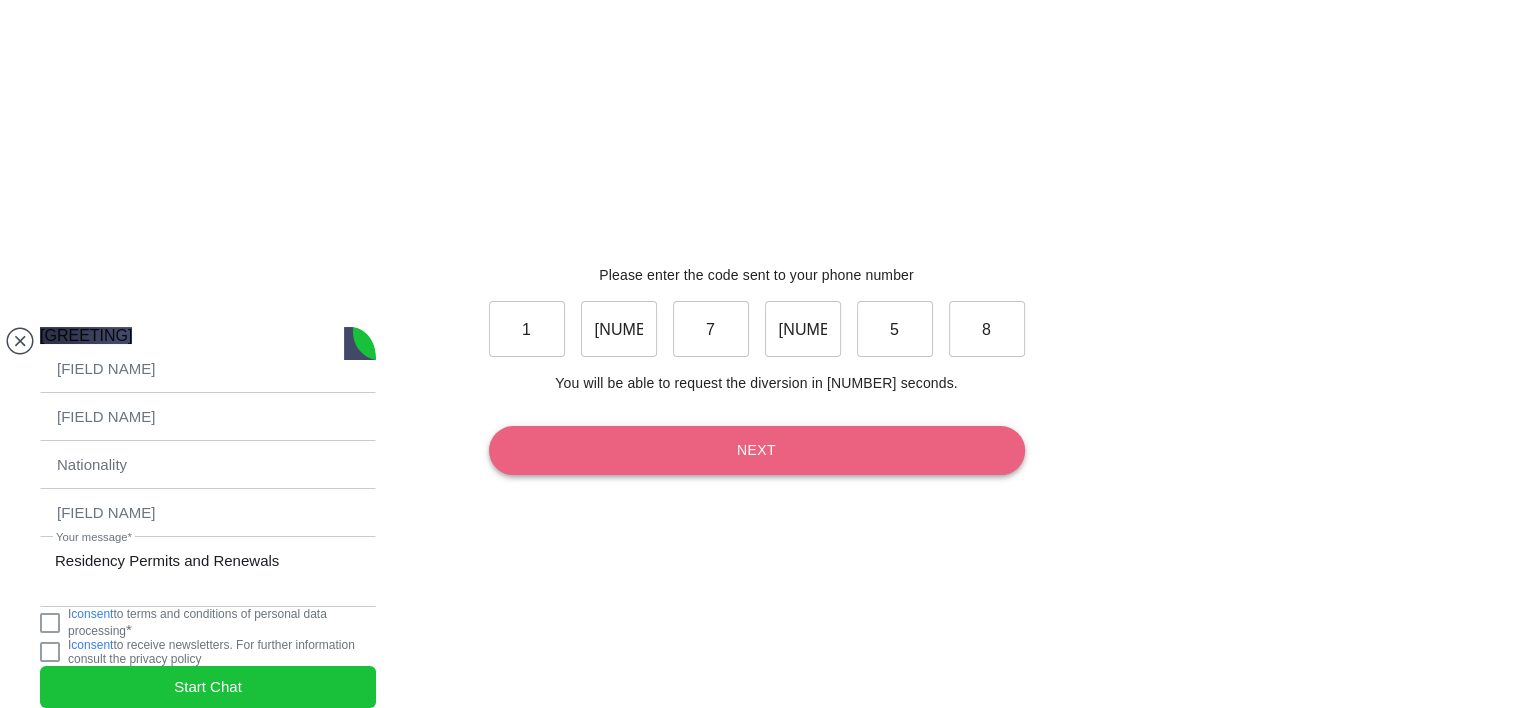 click on "Next" at bounding box center [757, 450] 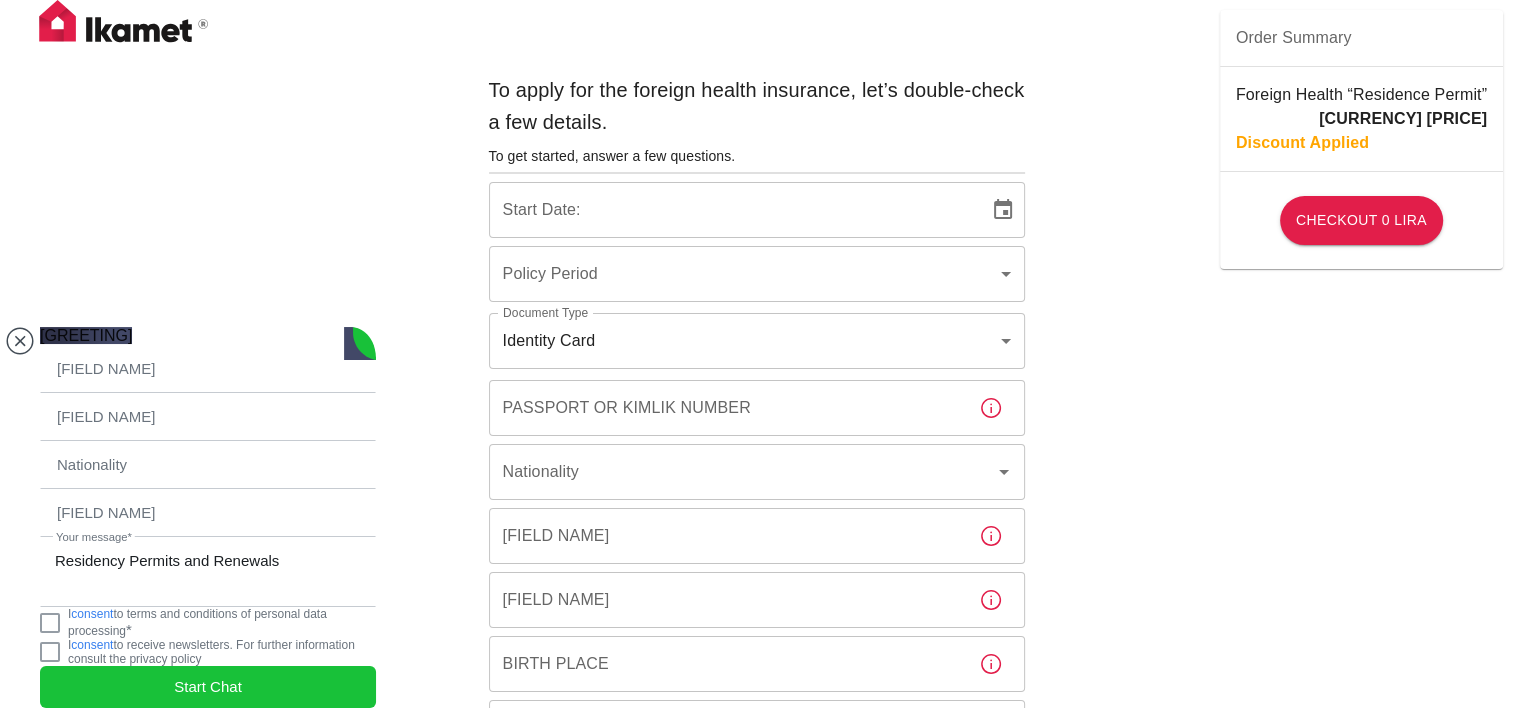 type on "[UUID]" 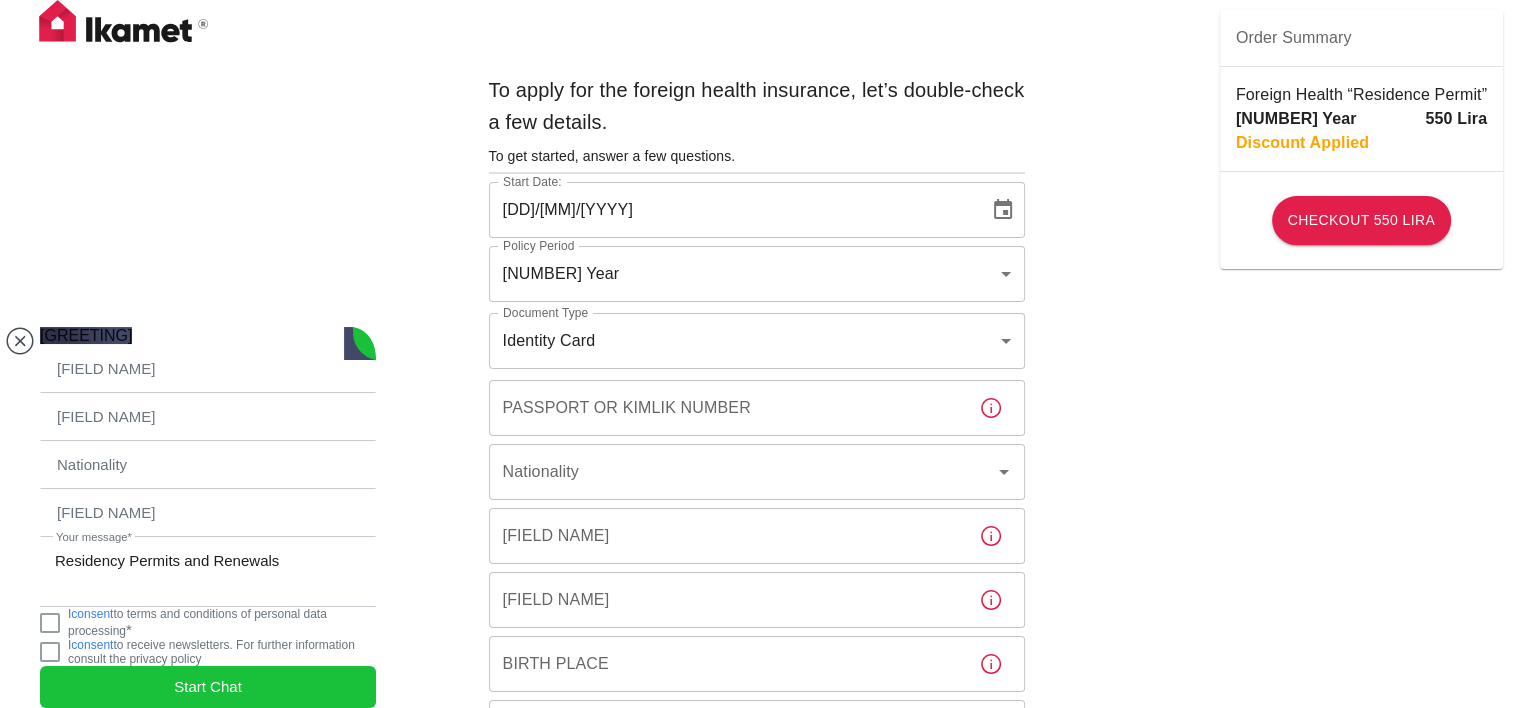 click on "[DD]/[MM]/[YYYY]" at bounding box center (732, 210) 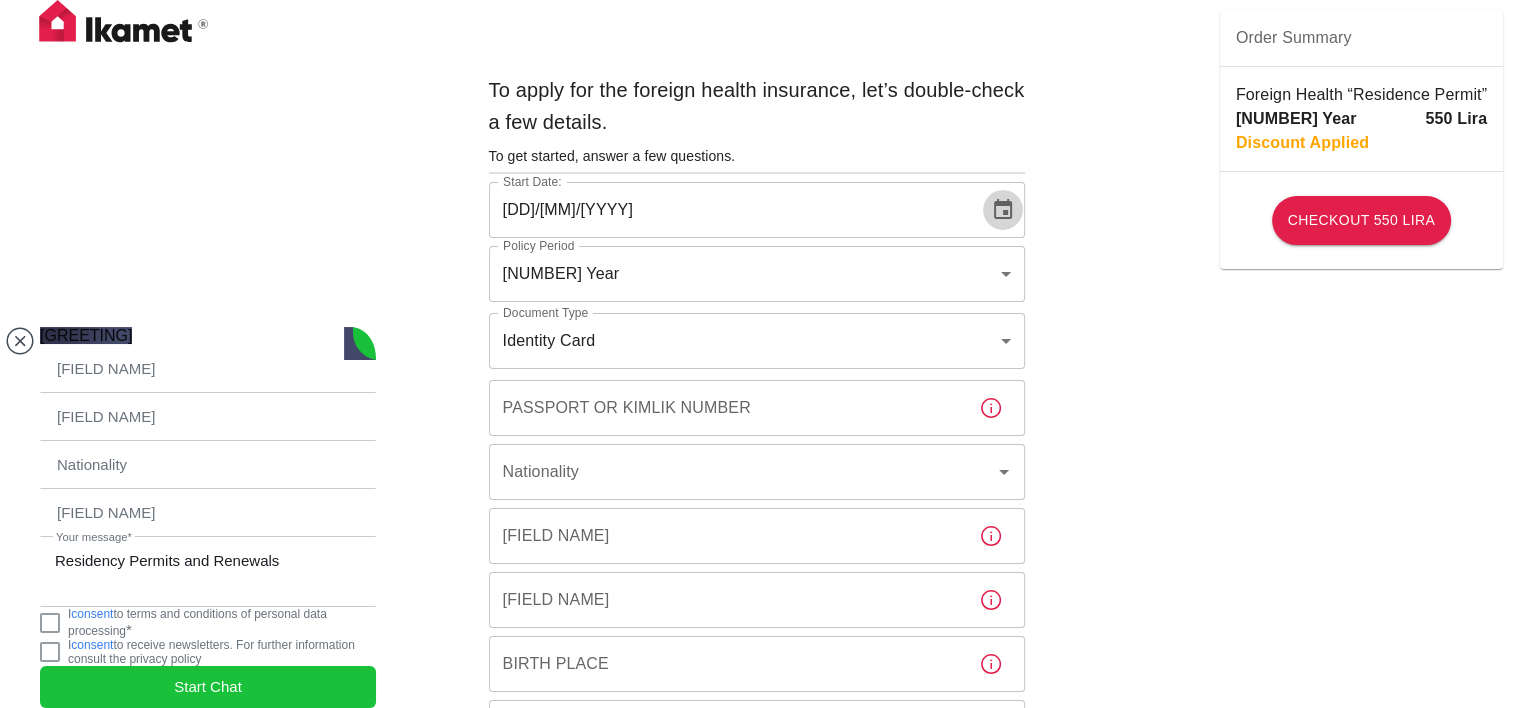 click 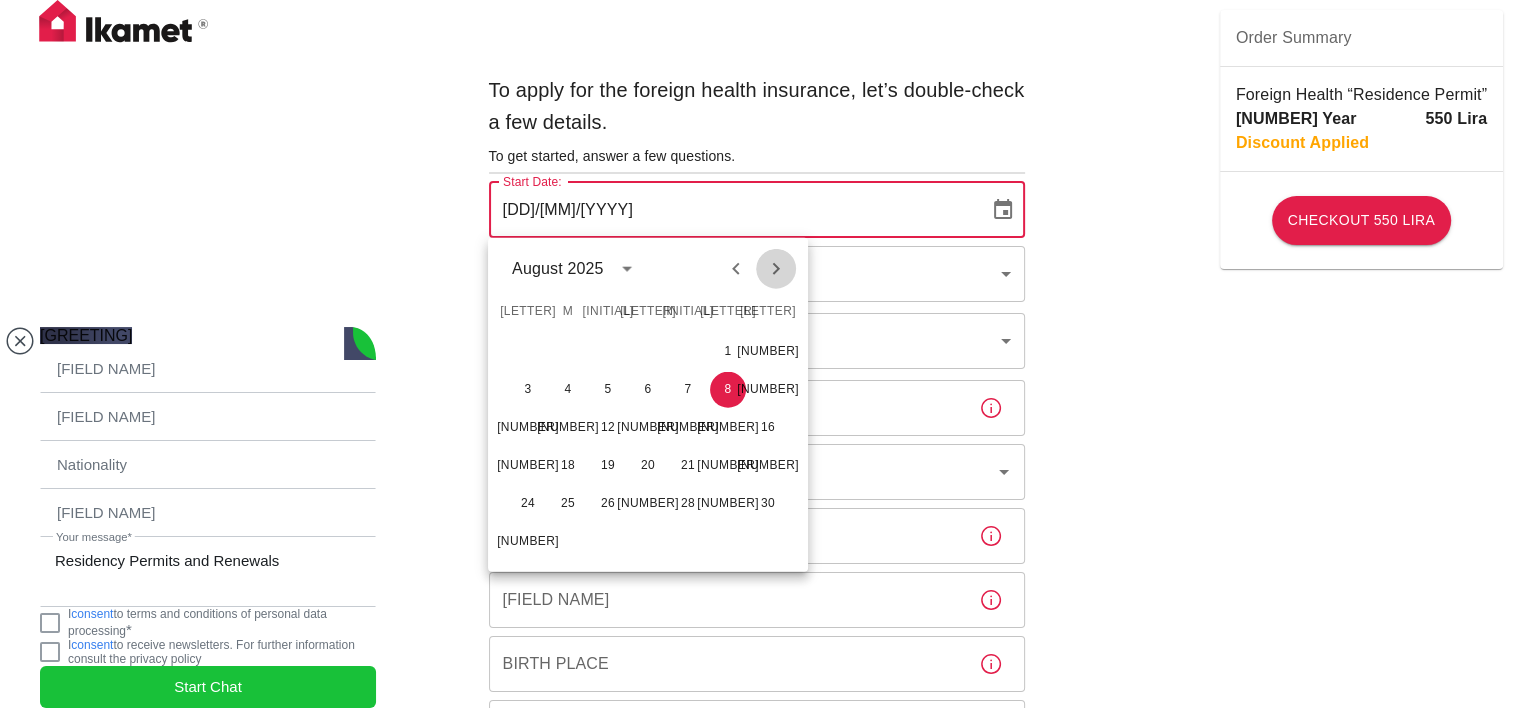 click 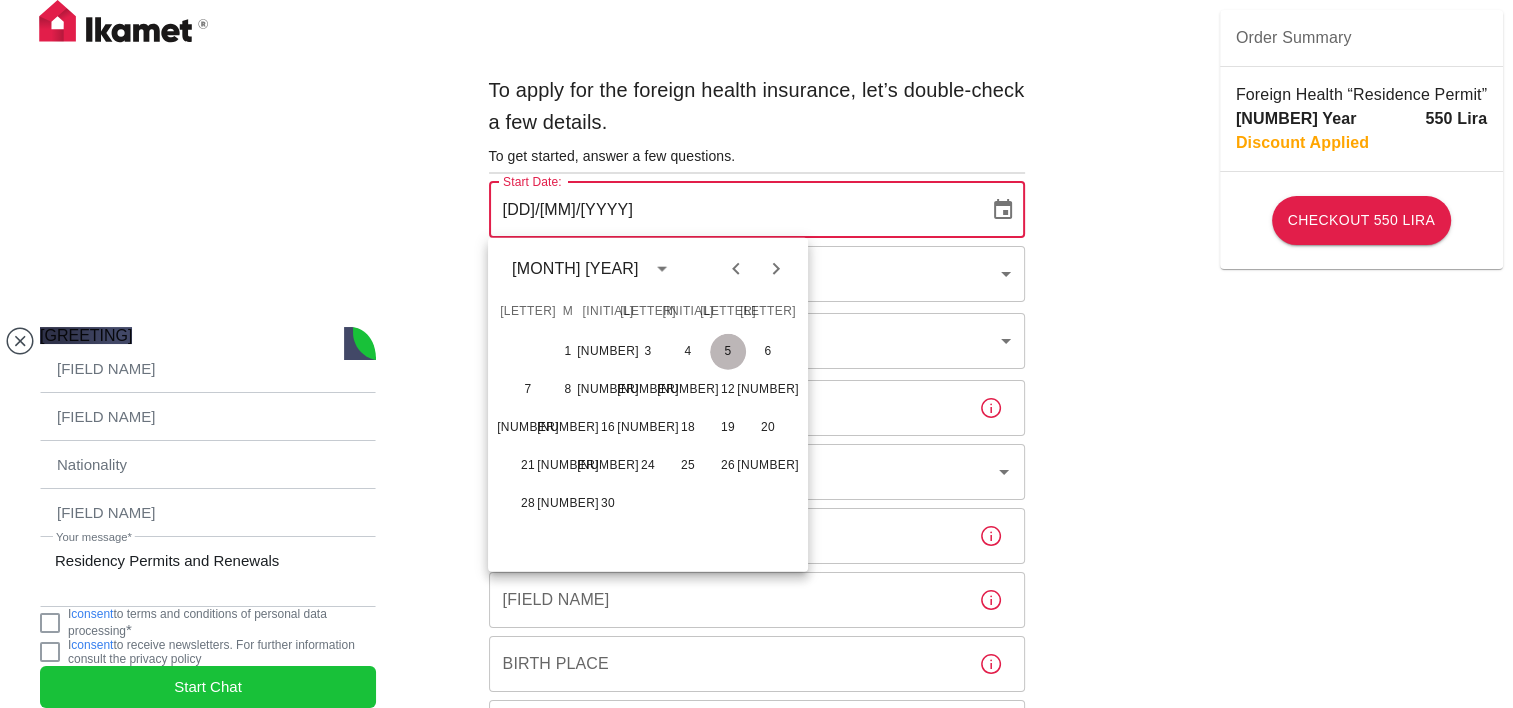 click on "5" at bounding box center [728, 352] 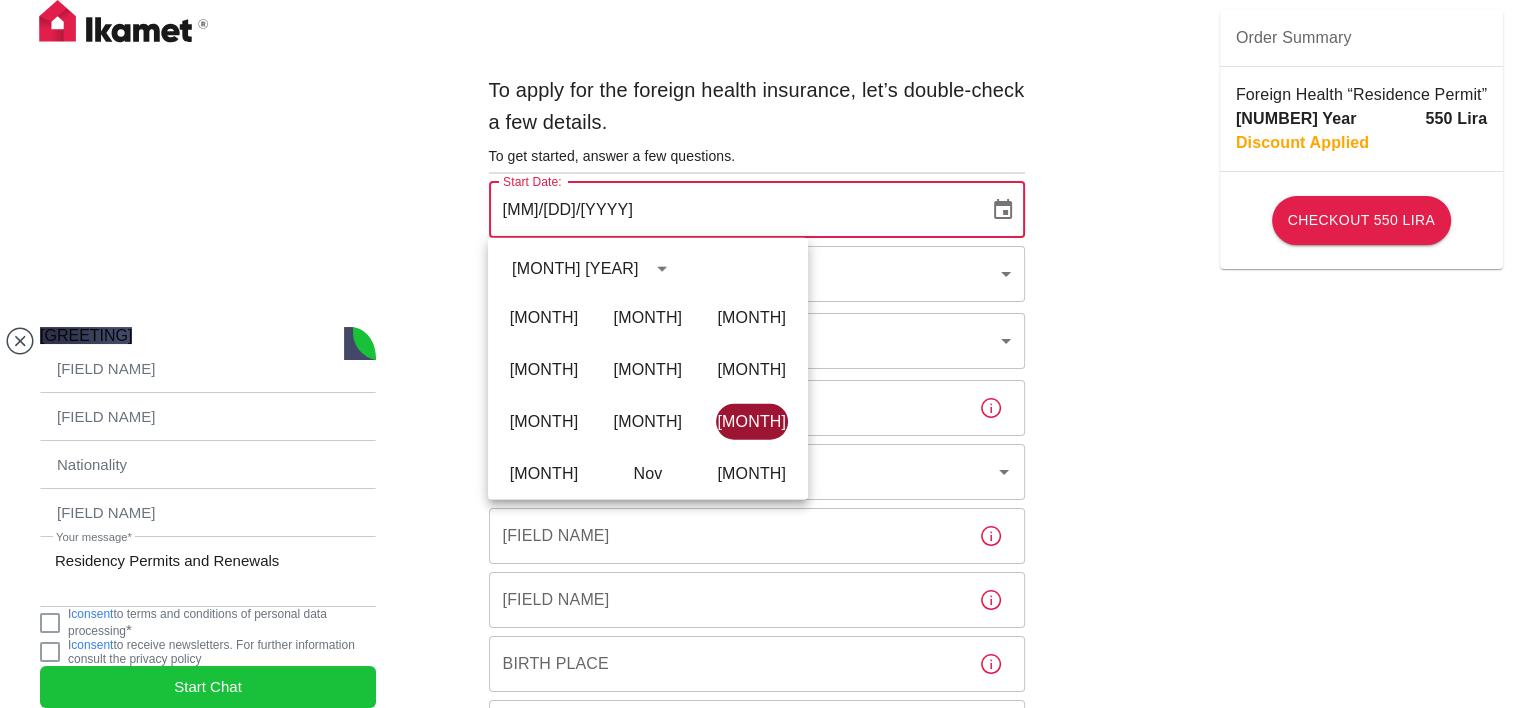 click on "[MONTH]" at bounding box center [752, 422] 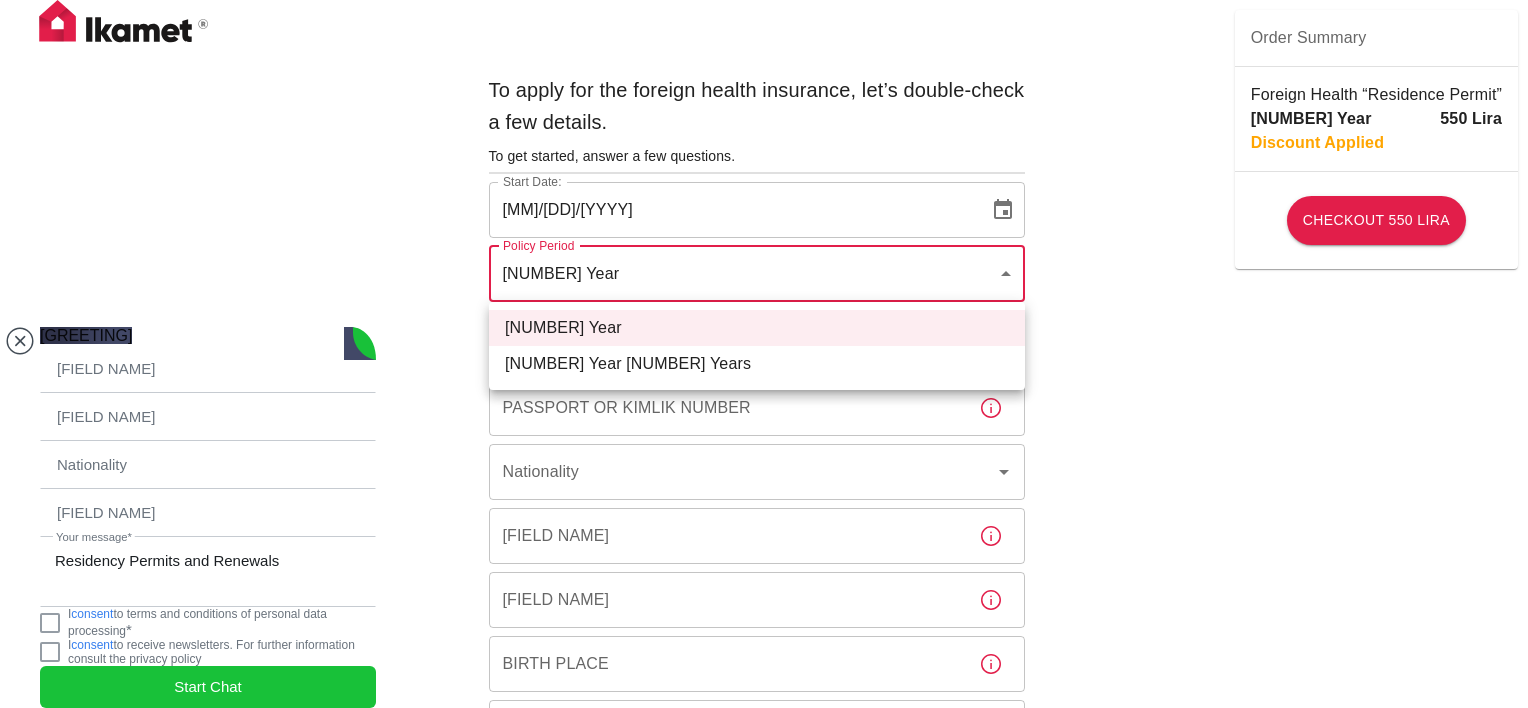 click on "To apply for the foreign health insurance, let’s double-check a few details. To get started, answer a few questions. Start Date: [DATE] Start Date: Policy Period 1 Year [UUID] Policy Period Document Type Identity Card id Document Type Passport or Kimlik Number Passport or Kimlik Number Nationality Nationality Father's Name Father's Name Mother's Name Mother's Name Birth Place Birth Place Gender ​ Gender Insured Address City City Town Town Neighborhood Neighborhood Street Street Building Number Building Number Apartment Number Apartment Number EFT Credit Card I have read and accept the Privacy Policy and User Agreement I have read and accept the Clarification Text I agree to recieve E-mail and SMS about this offer and campaigns. Order Summary Foreign Health “Residence Permit” 1 Year 550 Lira Discount Applied Checkout 550 Lira Checkout 550 Lira
Ikamet Sigorta | Personal Information Introduce yourself and chat! Hi, I'm [INITIAL].[INITIAL]! [TIME] [FIELD NAME] I [FIELD NAME]" at bounding box center [764, 775] 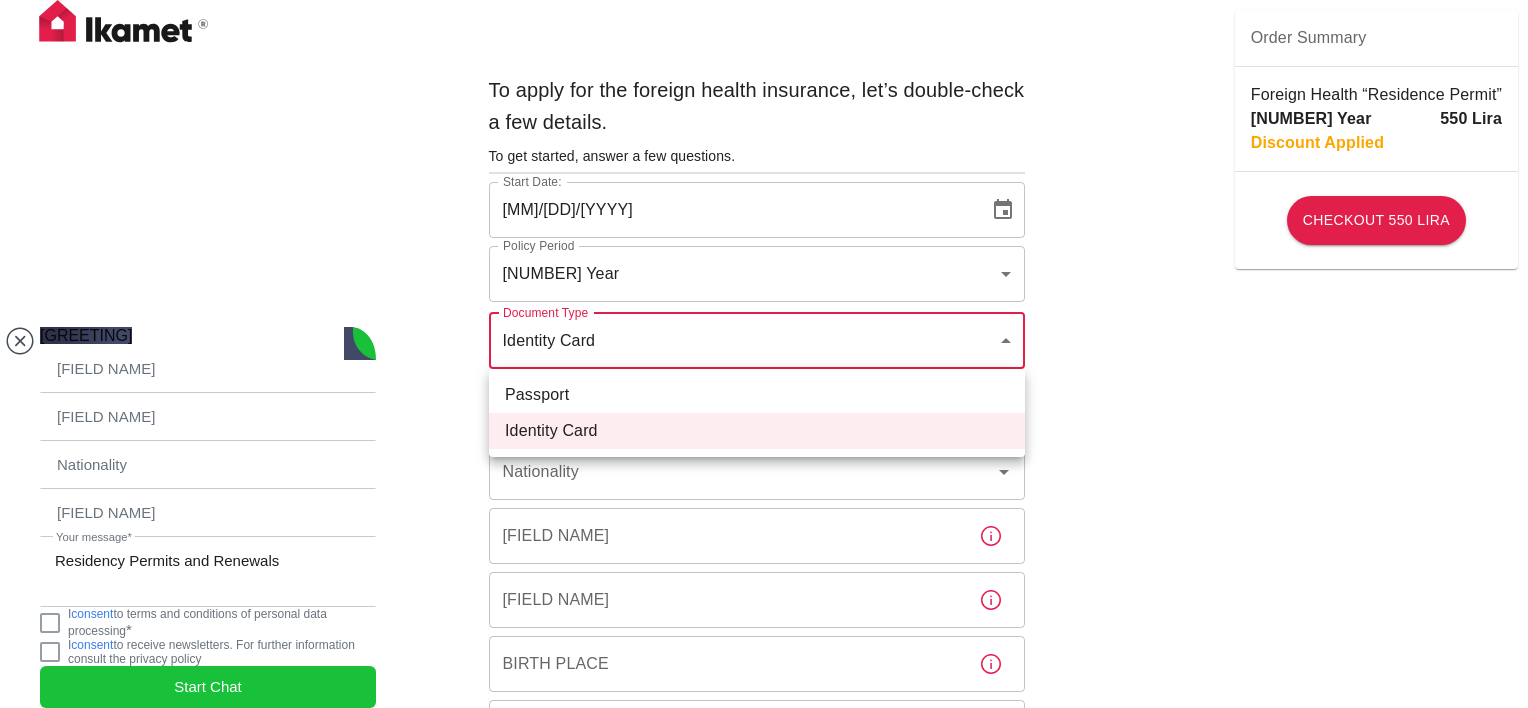 click on "To apply for the foreign health insurance, let’s double-check a few details. To get started, answer a few questions. Start Date: [DATE] Start Date: Policy Period 1 Year [UUID] Policy Period Document Type Identity Card id Document Type Passport or Kimlik Number Passport or Kimlik Number Nationality Nationality Father's Name Father's Name Mother's Name Mother's Name Birth Place Birth Place Gender ​ Gender Insured Address City City Town Town Neighborhood Neighborhood Street Street Building Number Building Number Apartment Number Apartment Number EFT Credit Card I have read and accept the Privacy Policy and User Agreement I have read and accept the Clarification Text I agree to recieve E-mail and SMS about this offer and campaigns. Order Summary Foreign Health “Residence Permit” 1 Year 550 Lira Discount Applied Checkout 550 Lira Checkout 550 Lira
Ikamet Sigorta | Personal Information Introduce yourself and chat! Hi, I'm [INITIAL].[INITIAL]! [TIME] [FIELD NAME] I [FIELD NAME]" at bounding box center [764, 775] 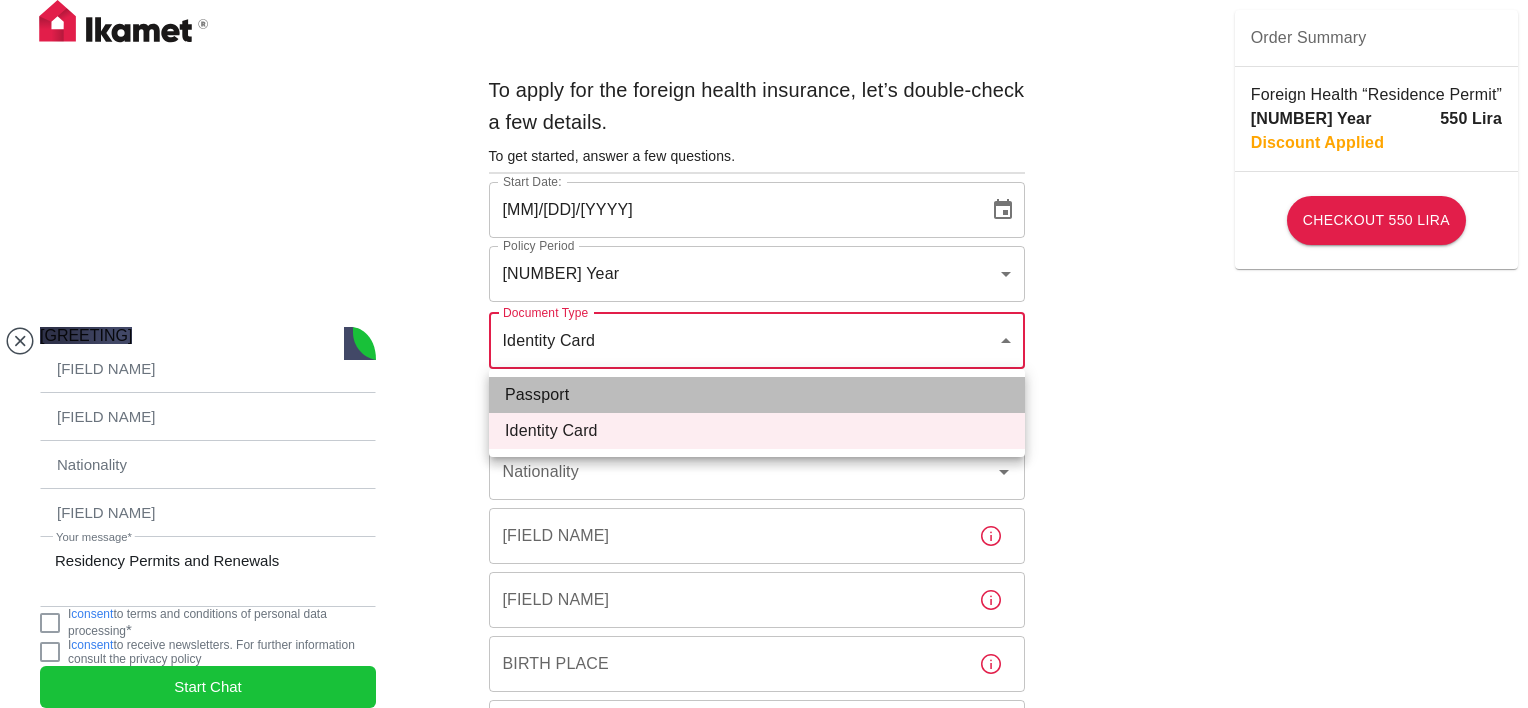 click on "Passport" at bounding box center [757, 395] 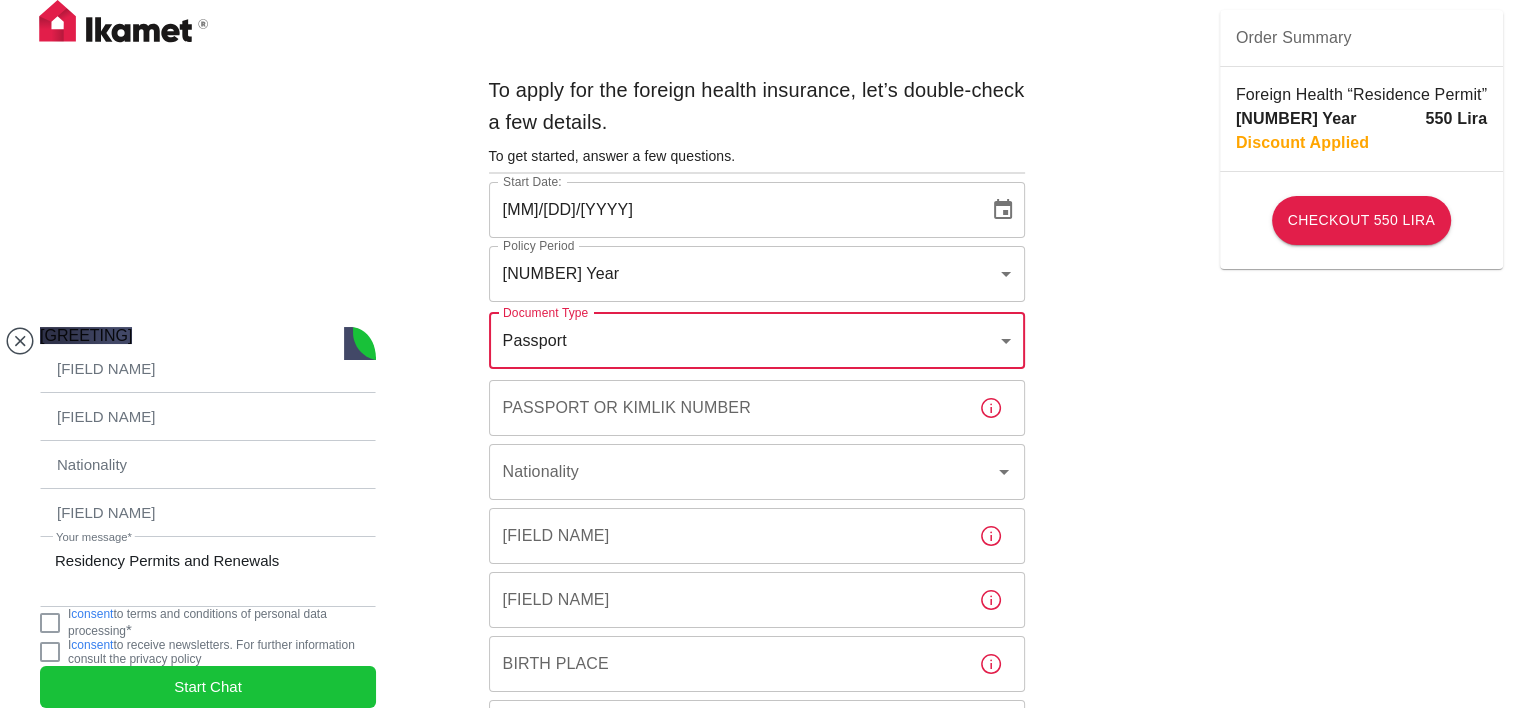 click on "Passport or Kimlik Number" at bounding box center [726, 408] 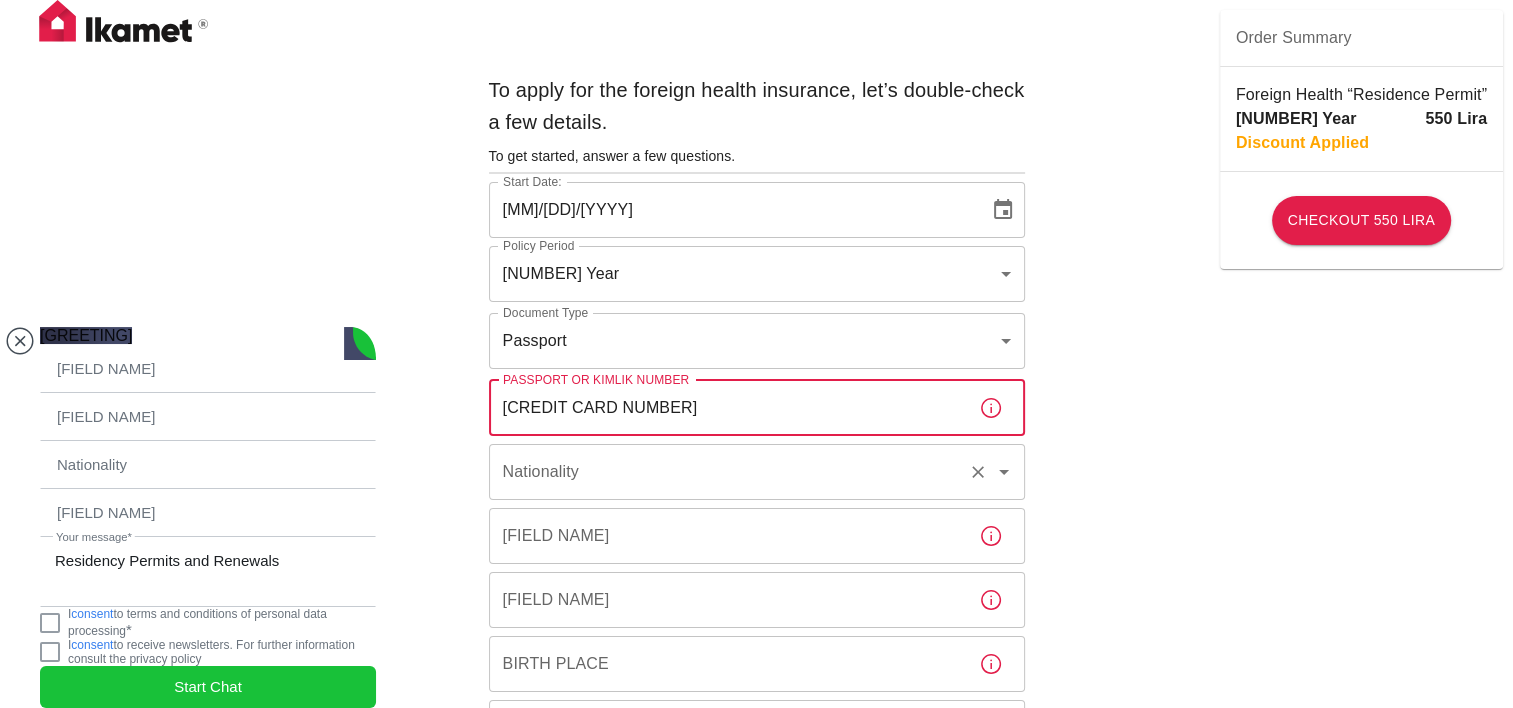 type on "[CREDIT CARD NUMBER]" 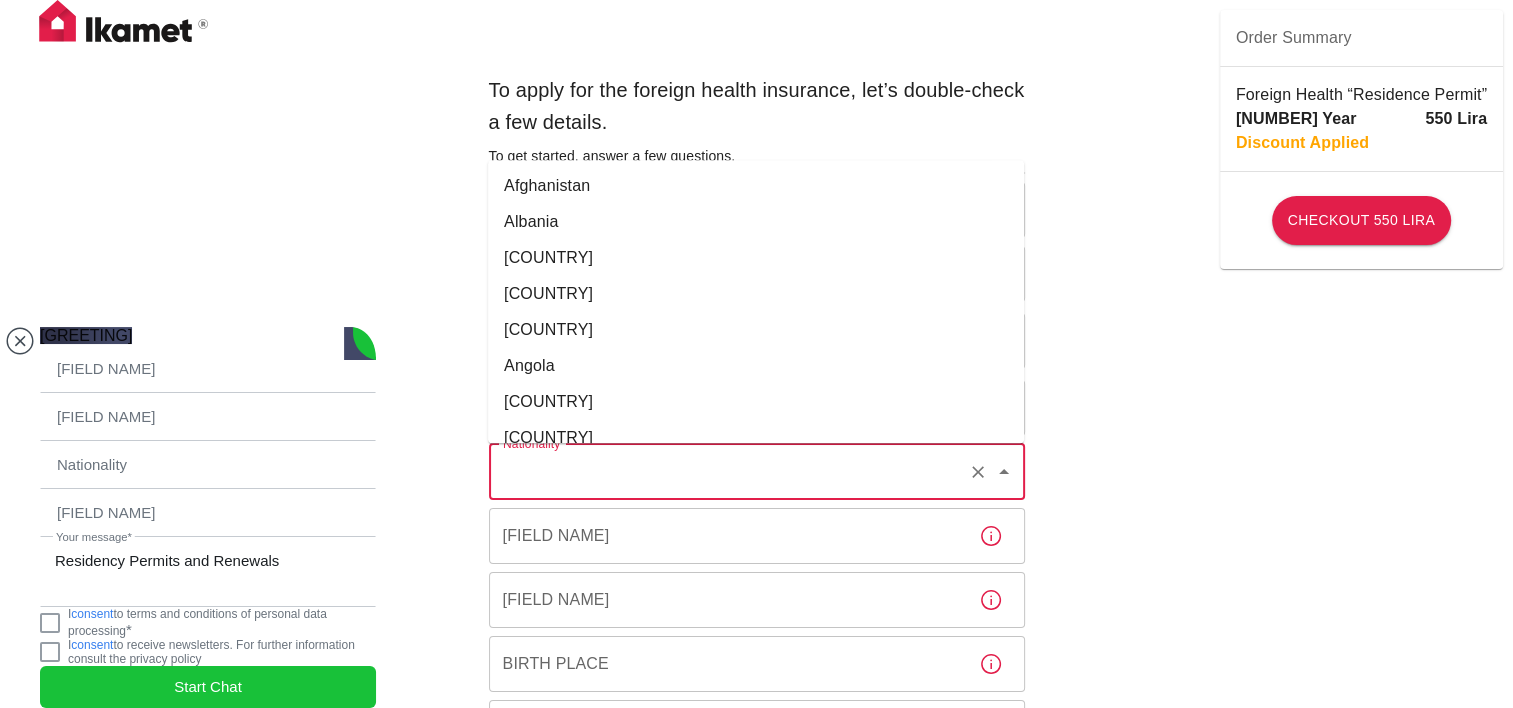 click on "Nationality" at bounding box center [729, 472] 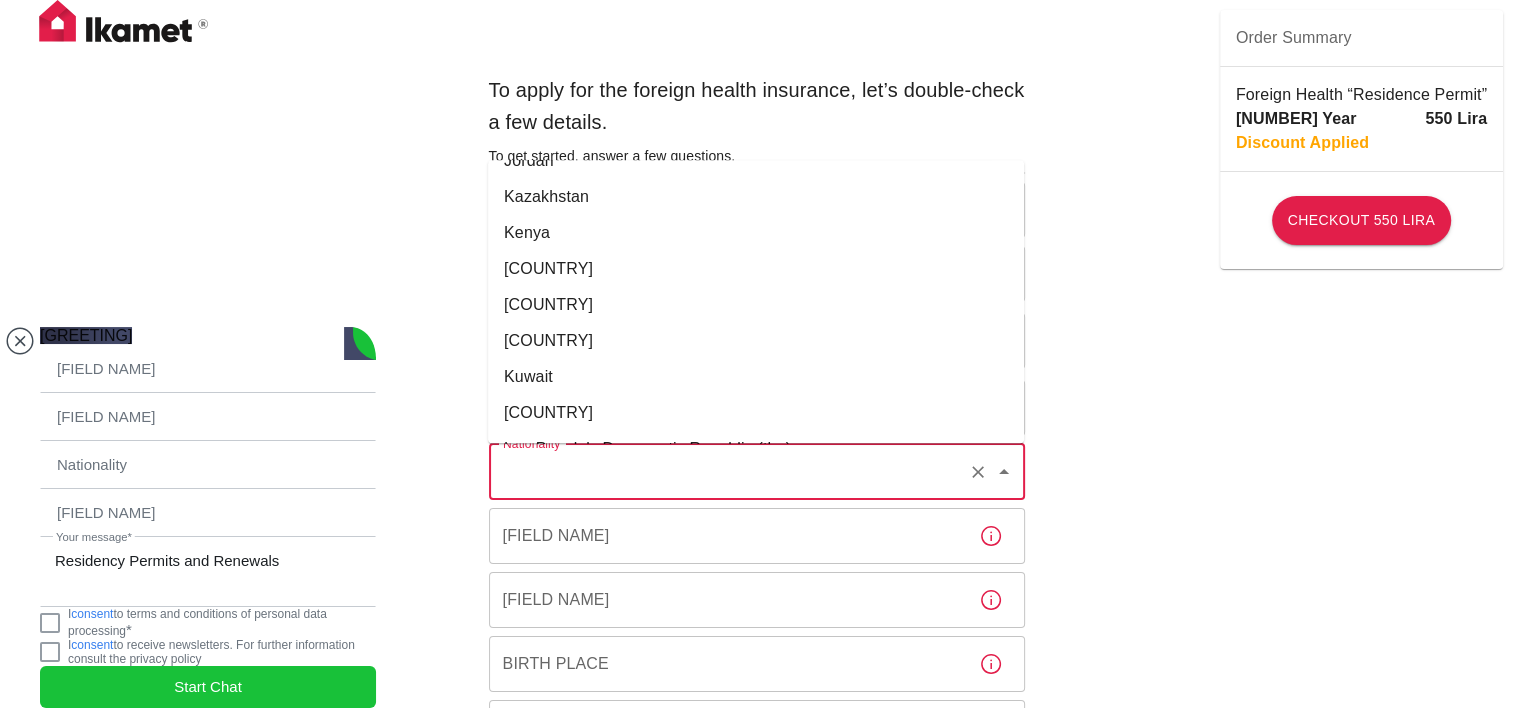 scroll, scrollTop: 4096, scrollLeft: 0, axis: vertical 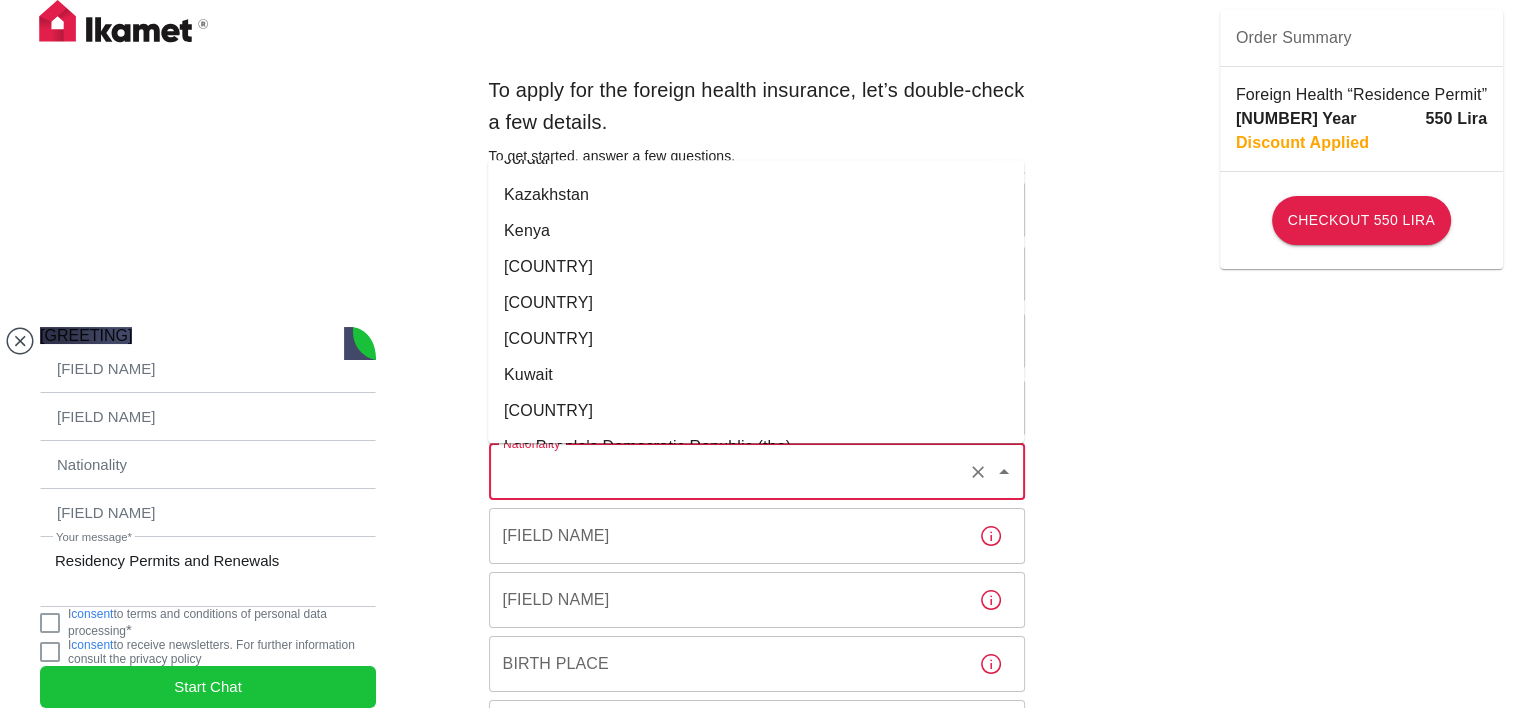 click on "[COUNTRY]" at bounding box center [756, 338] 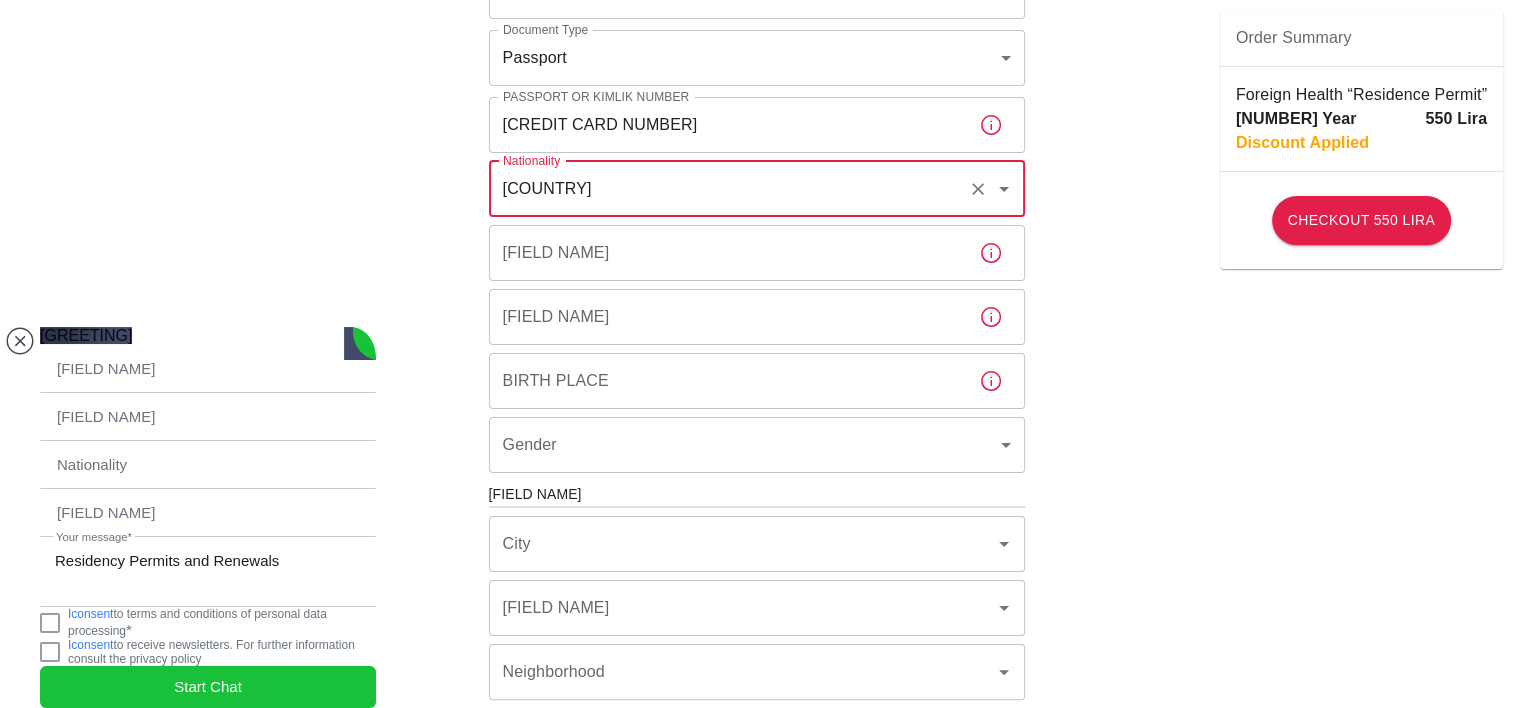 scroll, scrollTop: 287, scrollLeft: 0, axis: vertical 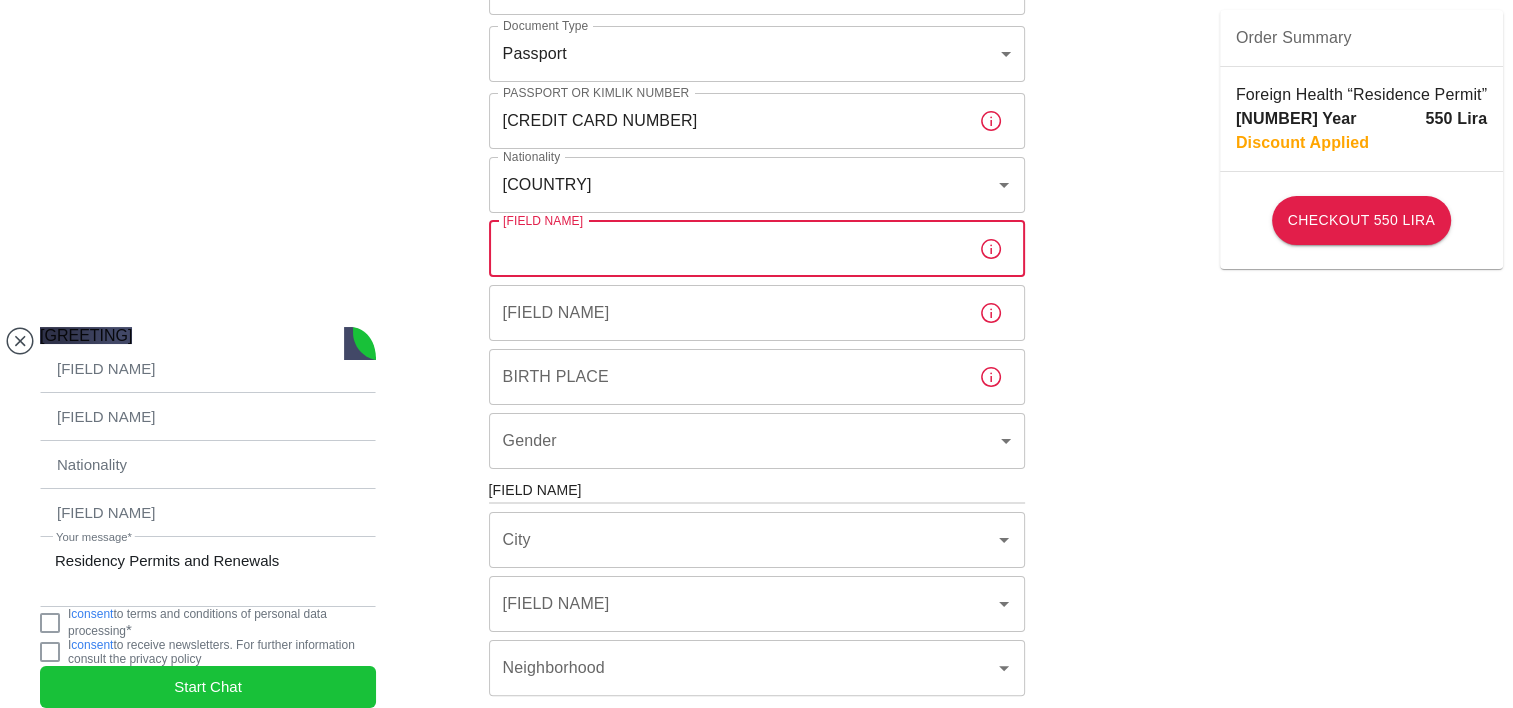 click on "[FIELD NAME]" at bounding box center (726, 249) 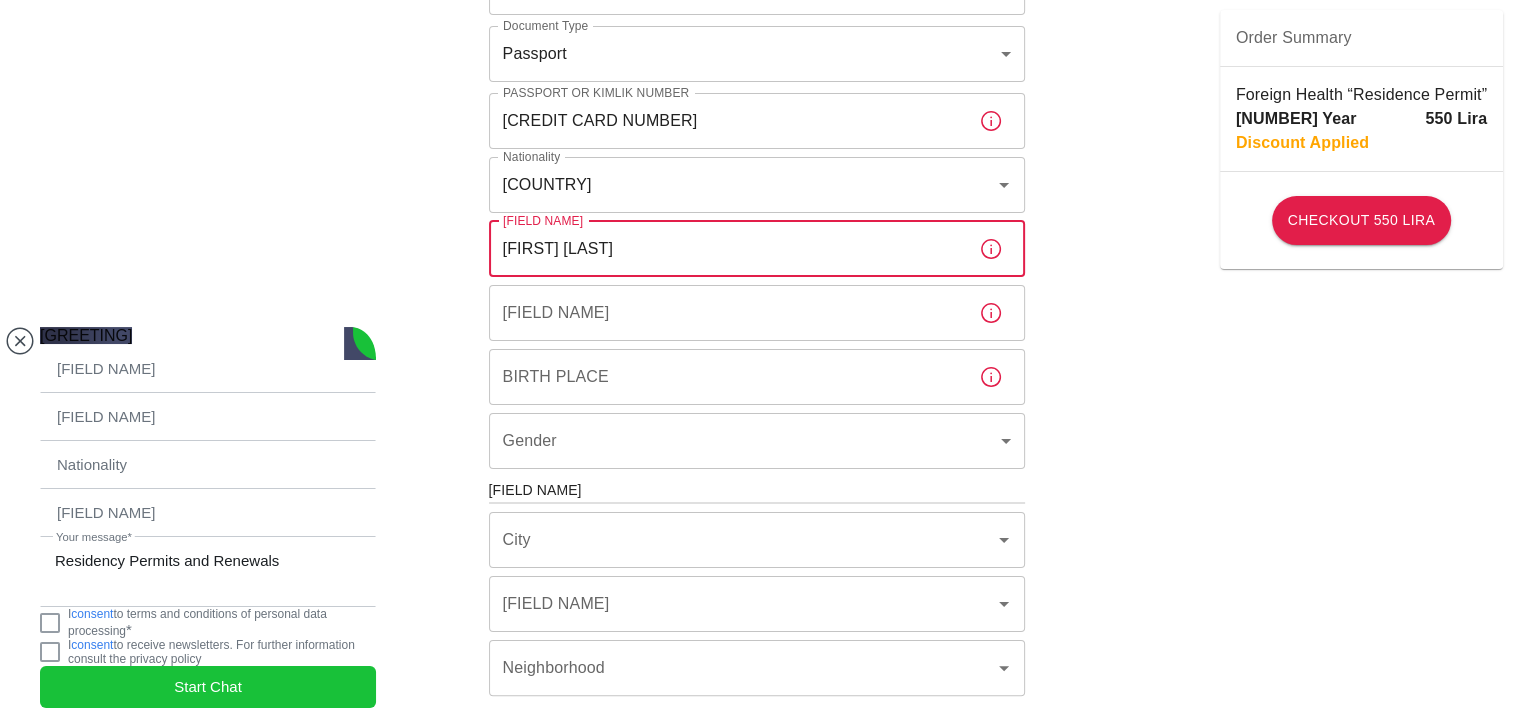 type on "[FIRST] [LAST]" 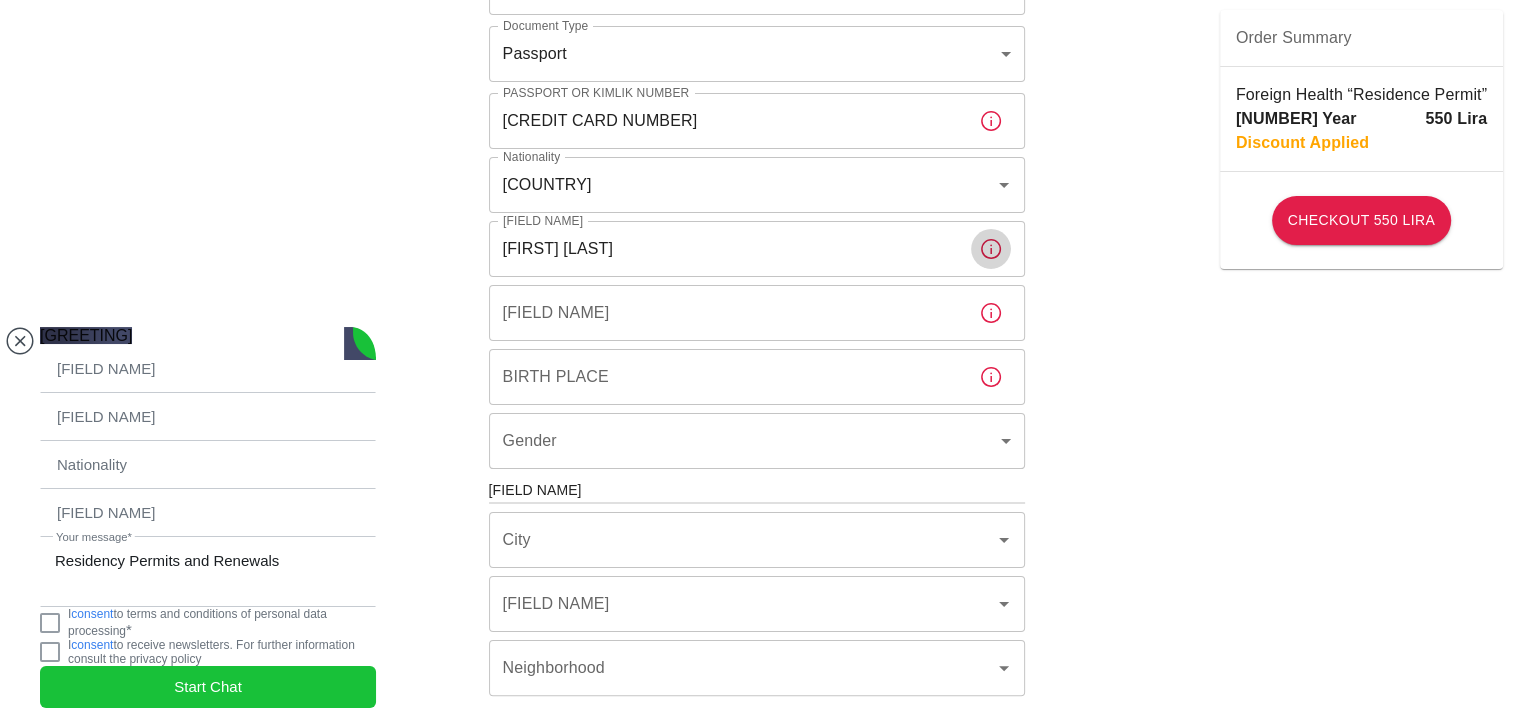 type 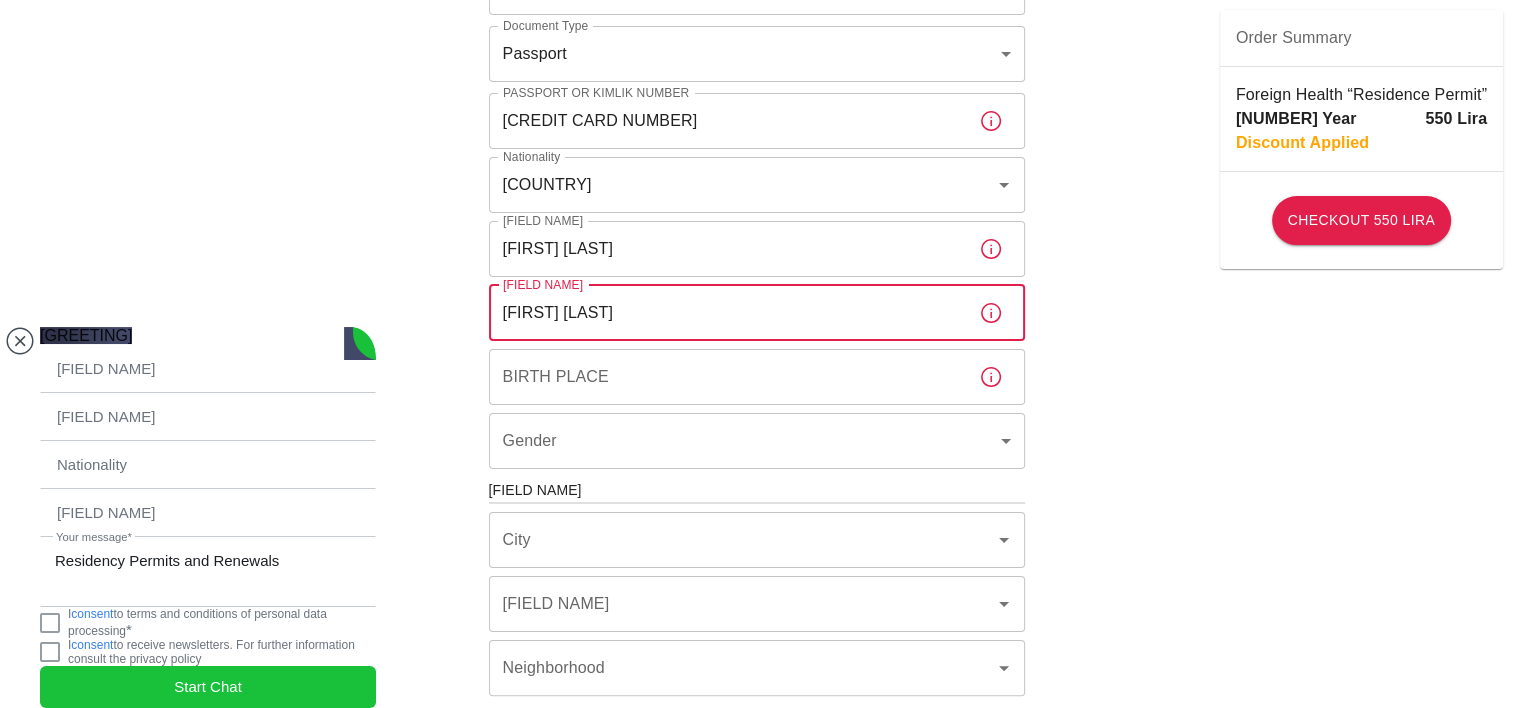 type on "[FIRST] [LAST]" 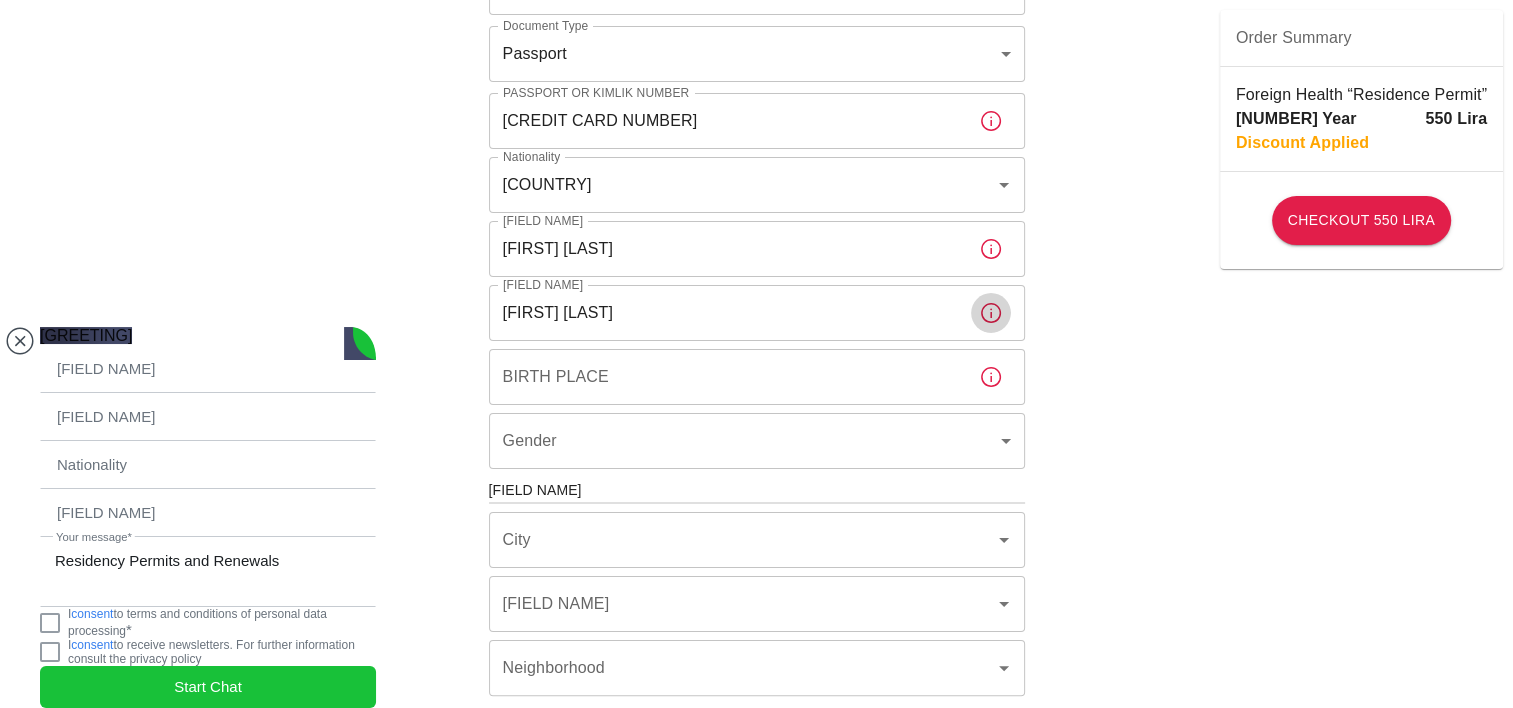 type 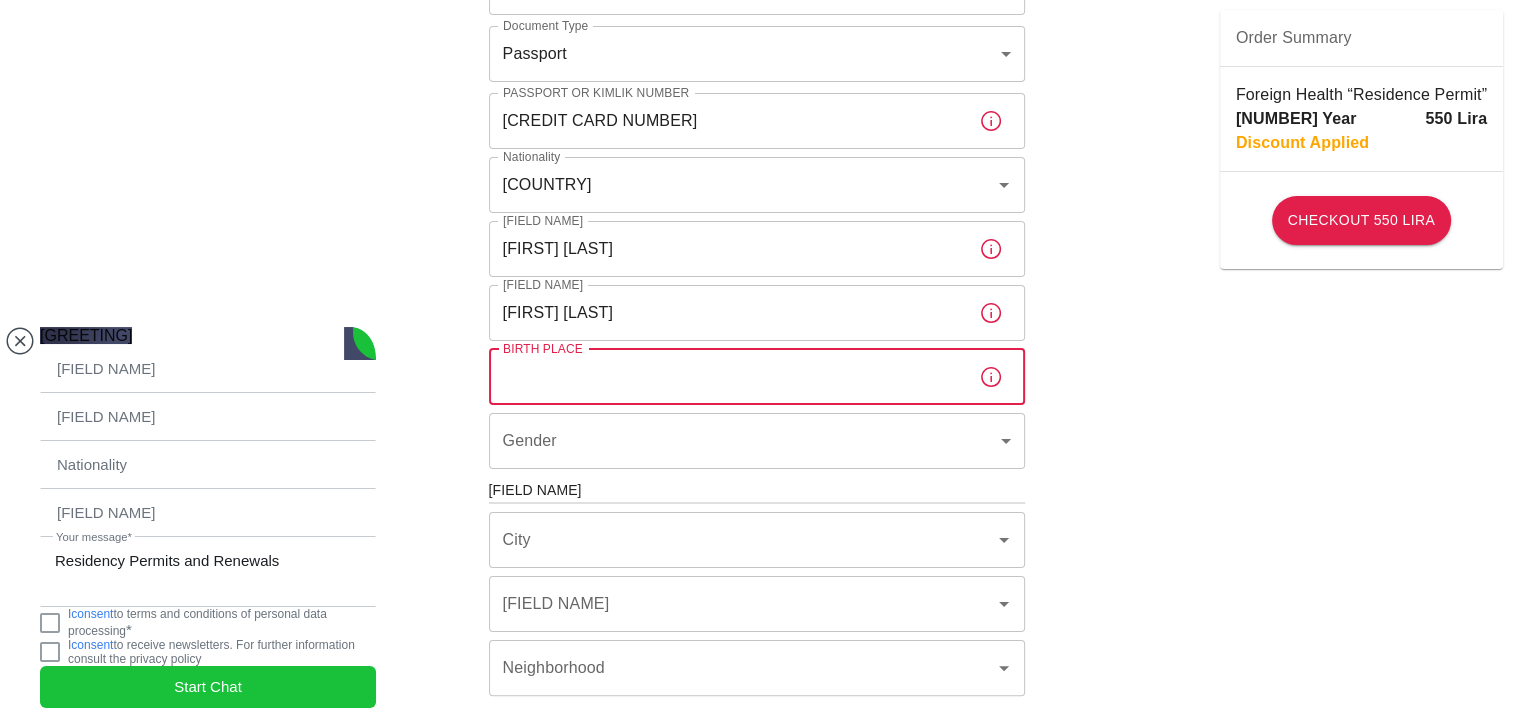 type on "[LETTER]" 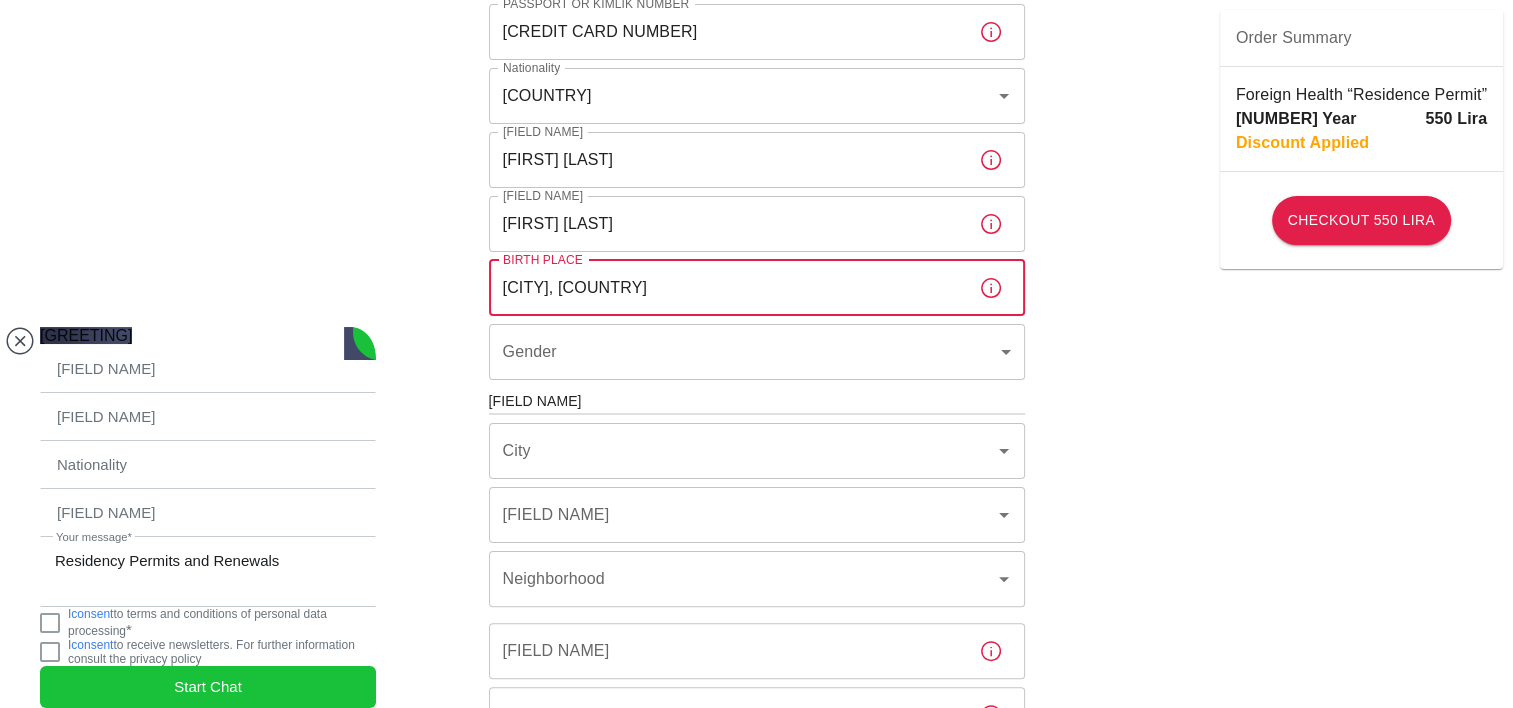 scroll, scrollTop: 380, scrollLeft: 0, axis: vertical 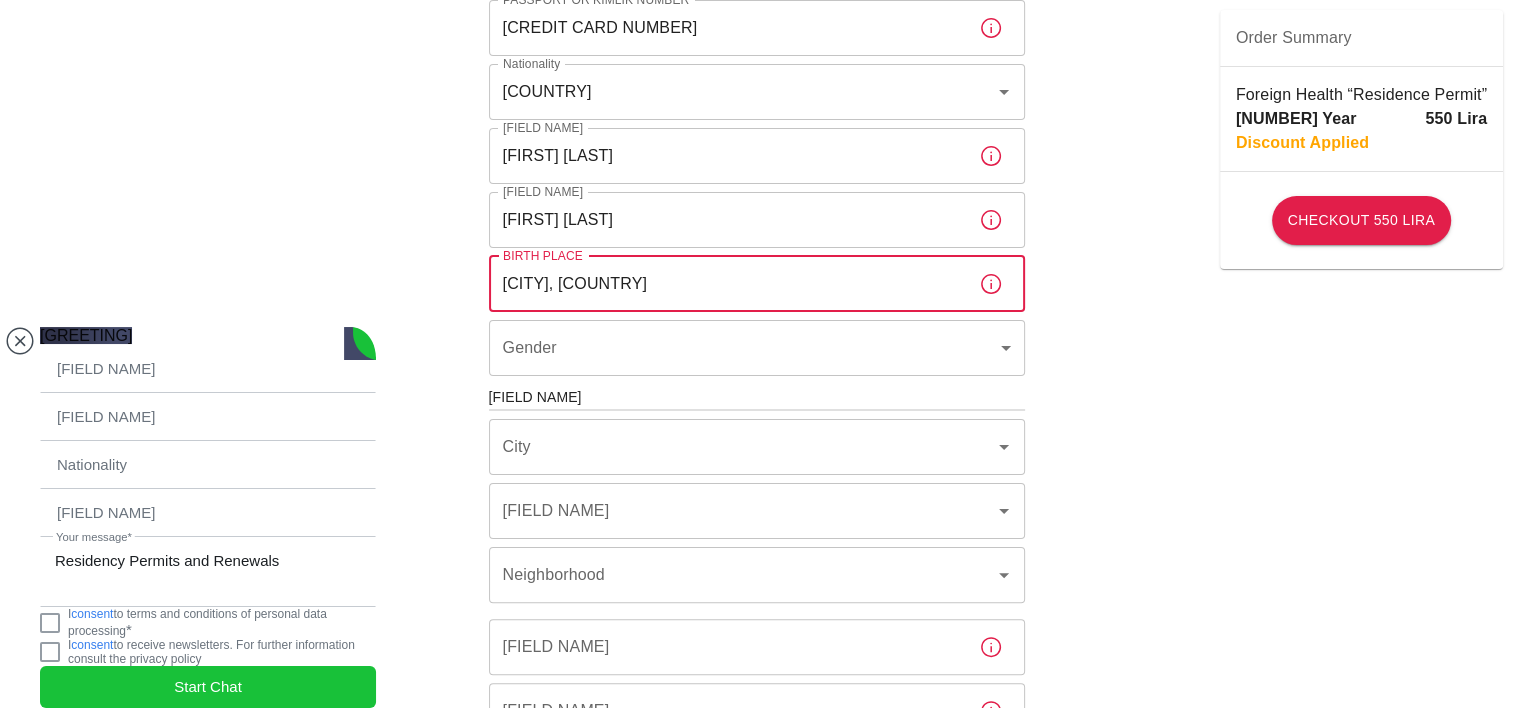 type on "[CITY], [COUNTRY]" 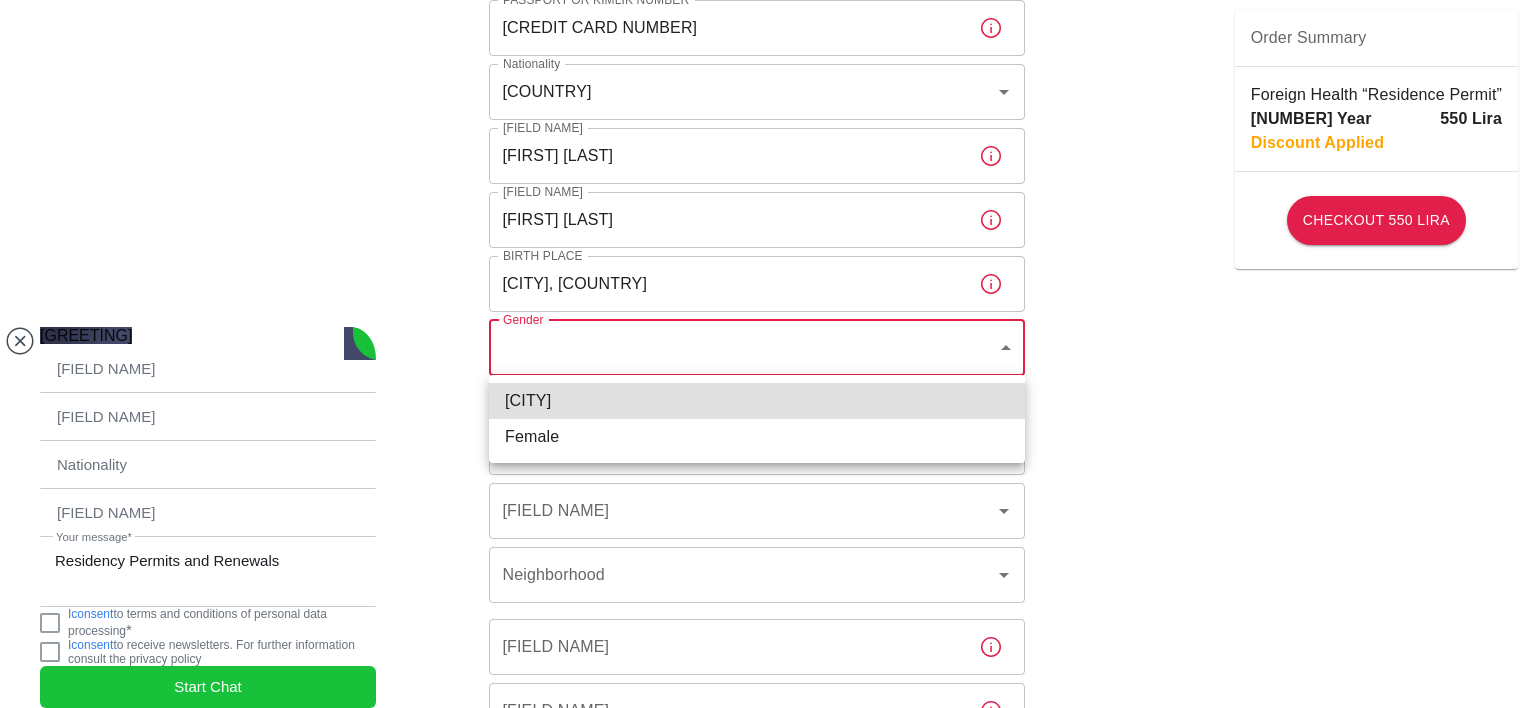 click on "To apply for the foreign health insurance, let’s double-check a few details. To get started, answer a few questions. Start Date: [DATE] Start Date: Policy Period 1 Year [UUID] Policy Period Document Type Passport passport Document Type Passport or Kimlik Number [CREDIT CARD NUMBER] Passport or Kimlik Number Nationality [COUNTRY] Nationality Father's Name [FIRST] [LAST] Father's Name Mother's Name [FIRST] [LAST] Mother's Name Birth Place [CITY], [COUNTRY] Birth Place Gender ​ Gender Insured Address City City Town Town Neighborhood Neighborhood Street Street Building Number Building Number Apartment Number Apartment Number EFT Credit Card I have read and accept the Privacy Policy and User Agreement I have read and accept the Clarification Text I agree to recieve E-mail and SMS about this offer and campaigns. Order Summary Foreign Health “Residence Permit” 1 Year 550 Lira Discount Applied Checkout 550 Lira Checkout 550 Lira
Introduce yourself and chat!" at bounding box center (764, 395) 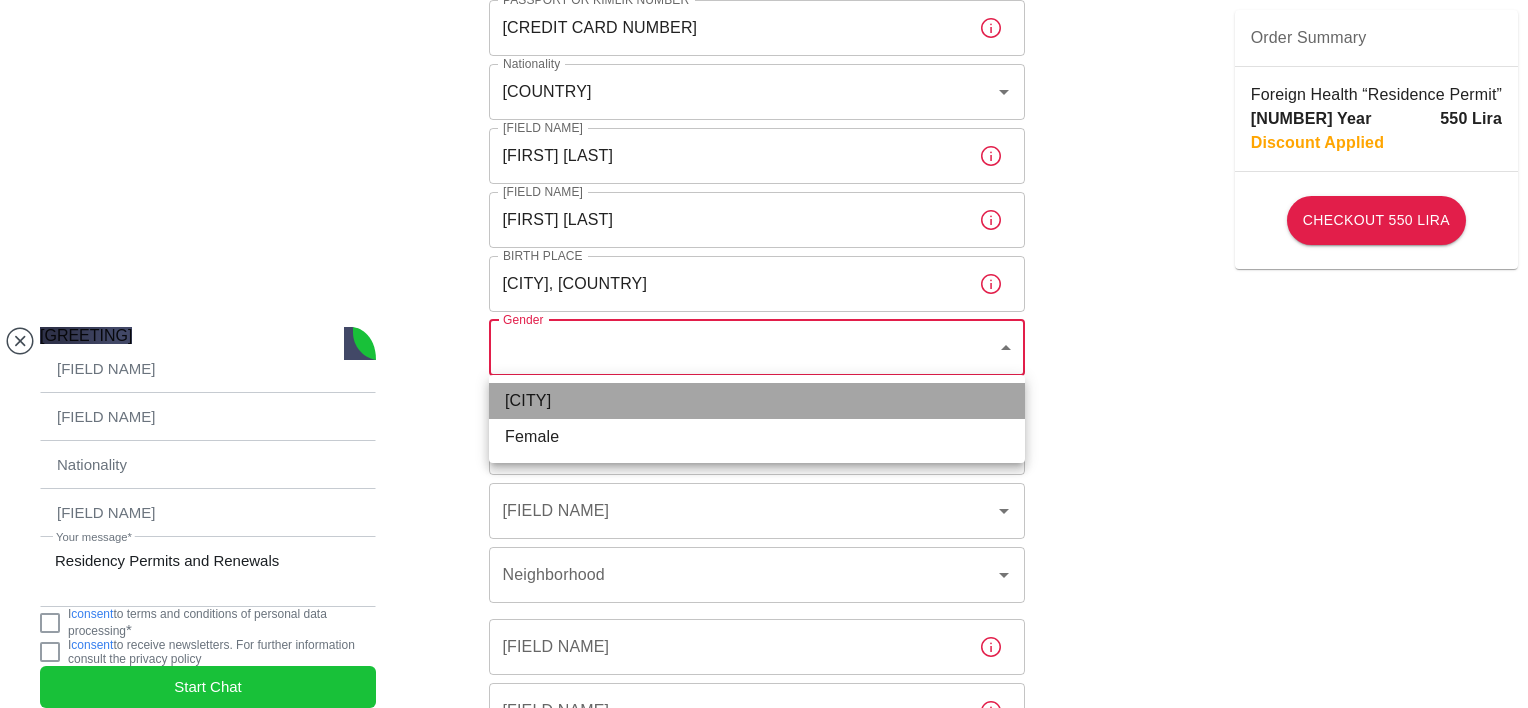 click on "[CITY]" at bounding box center (757, 401) 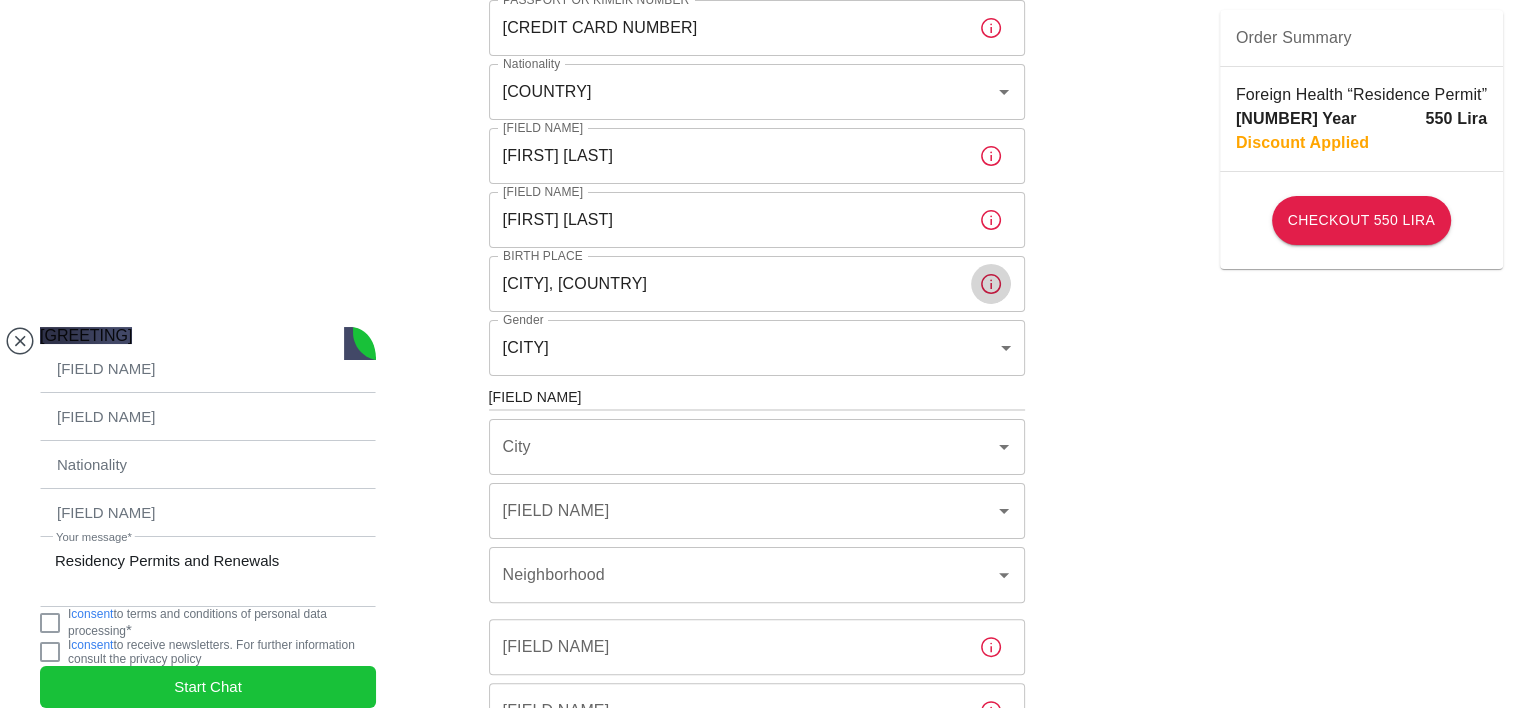 click 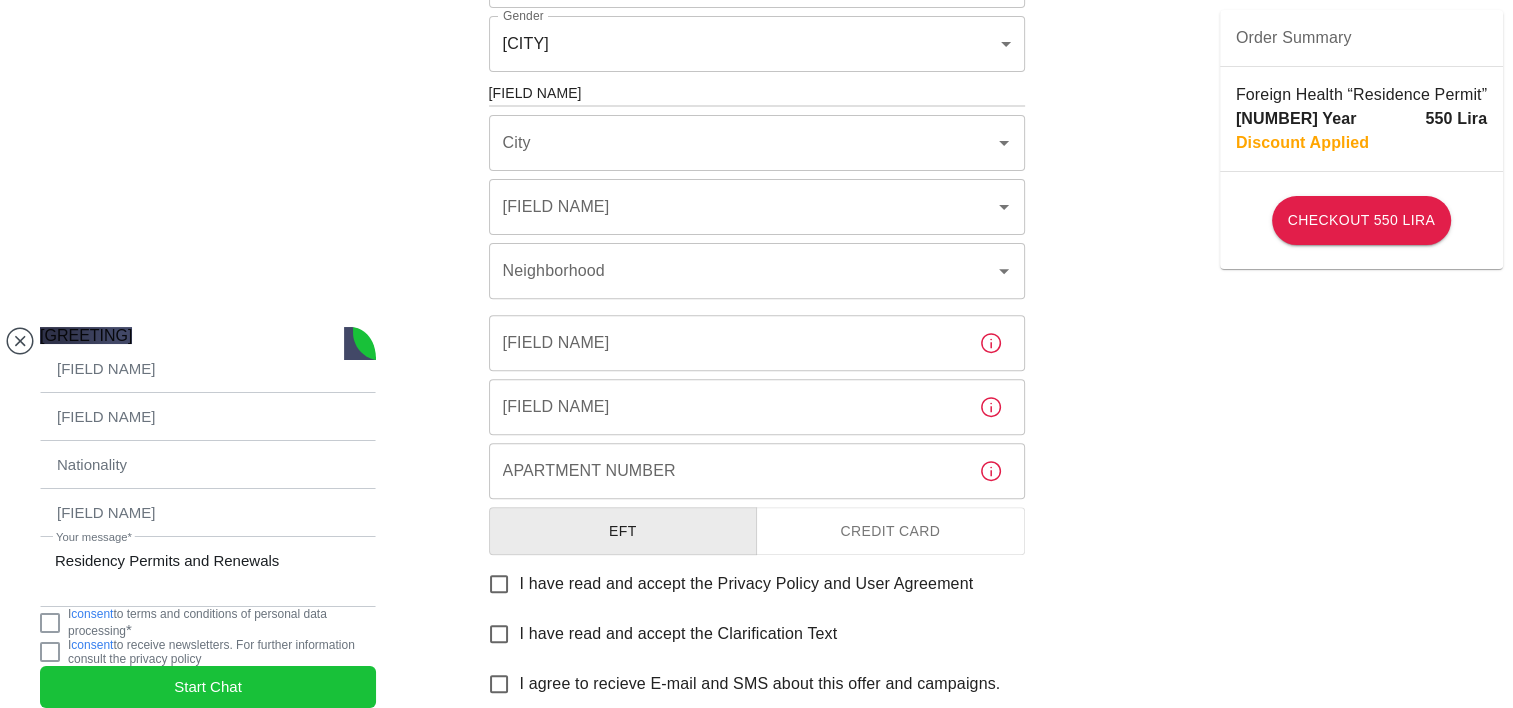 scroll, scrollTop: 683, scrollLeft: 0, axis: vertical 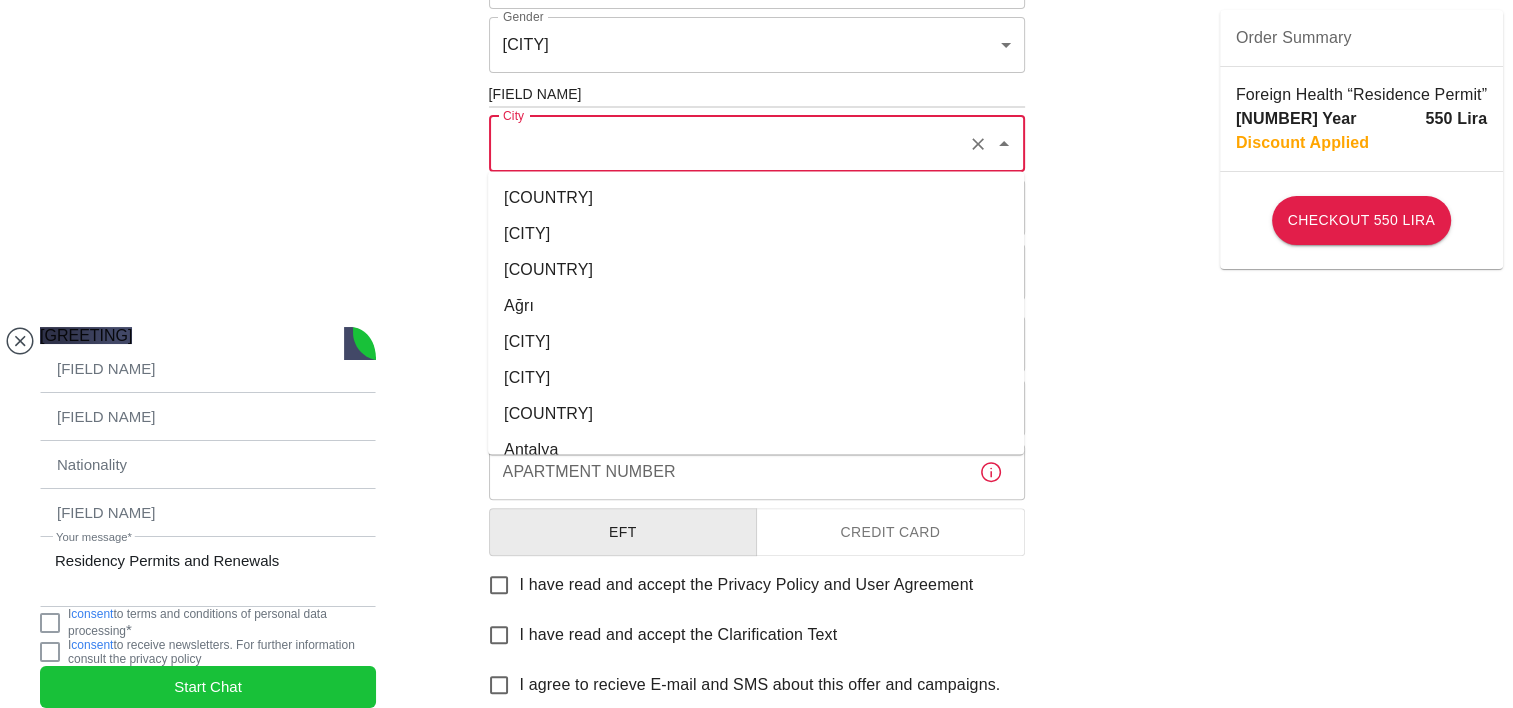 click on "City" at bounding box center [729, 144] 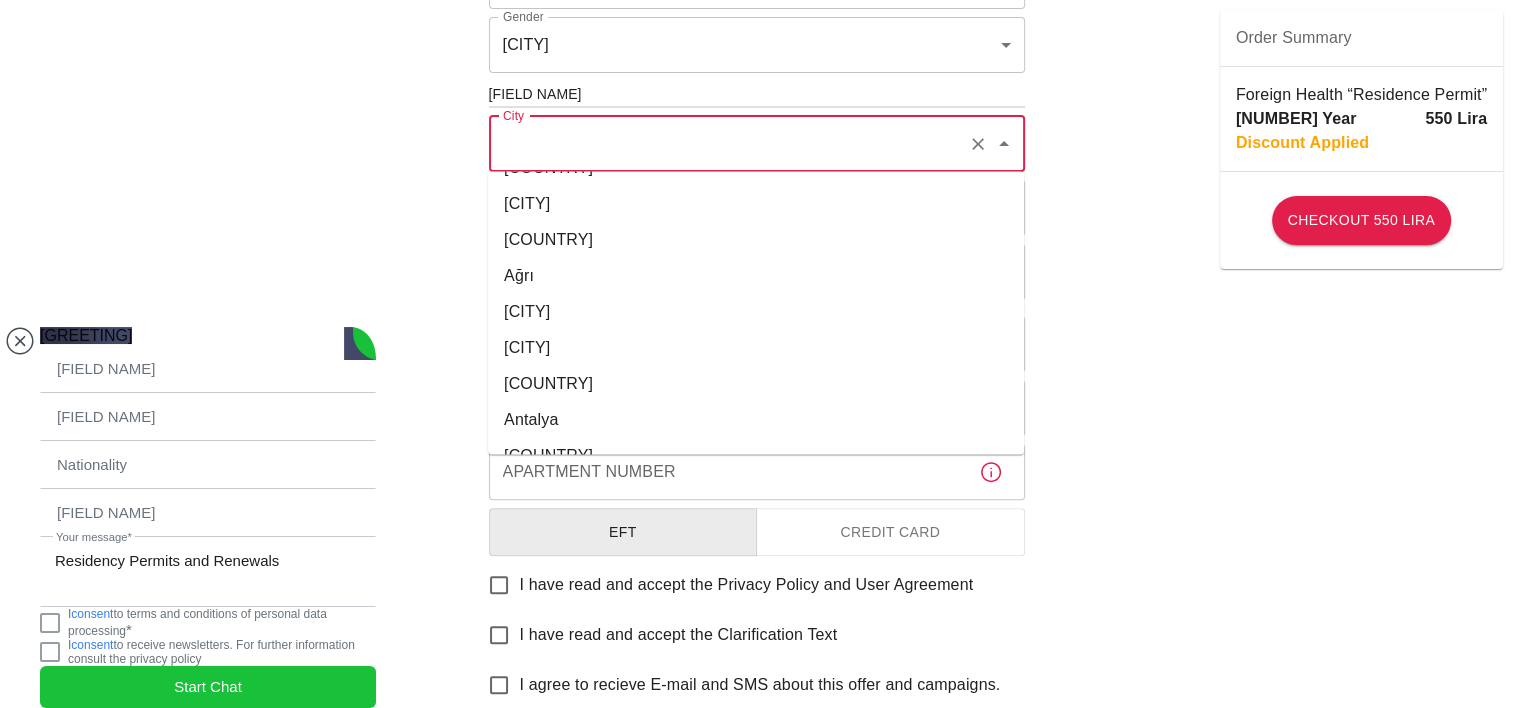 scroll, scrollTop: 60, scrollLeft: 0, axis: vertical 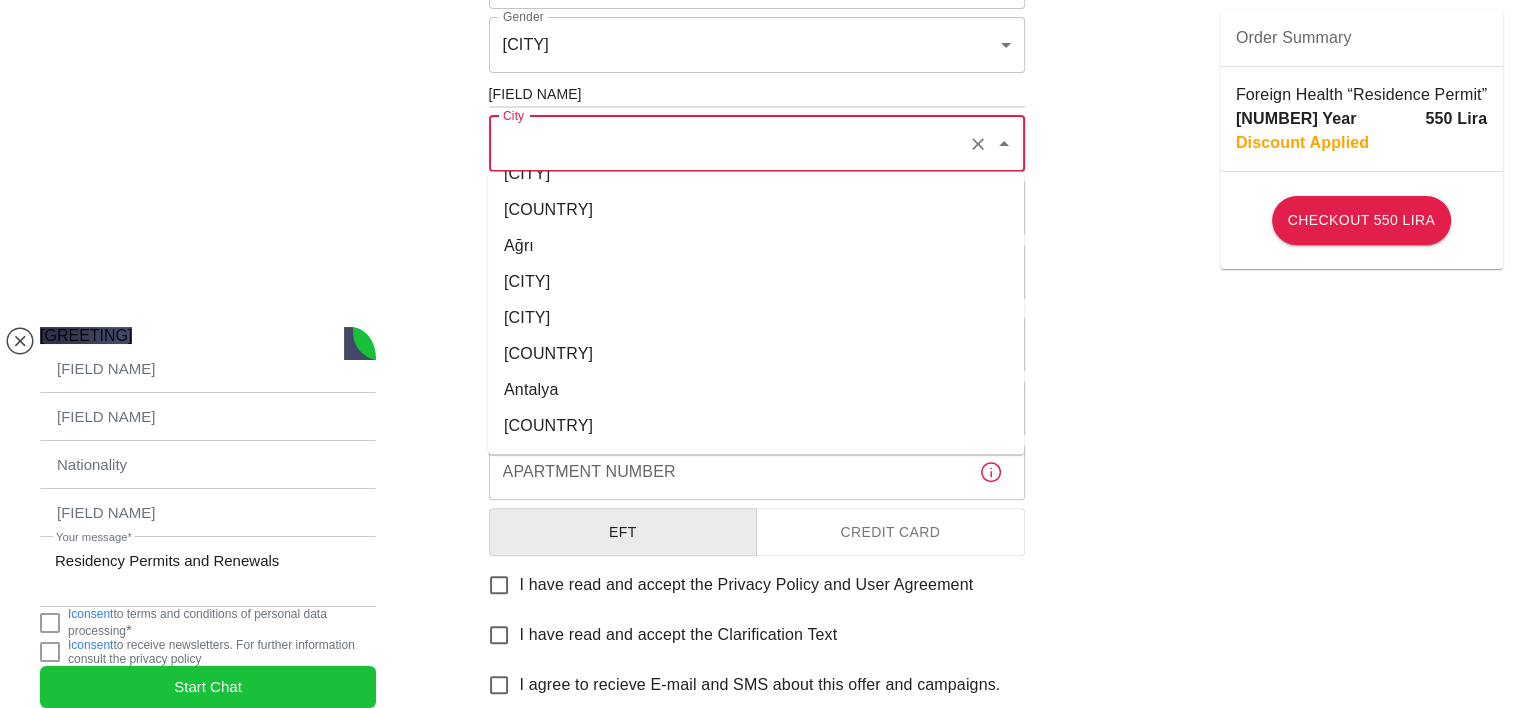 click on "[COUNTRY]" at bounding box center [756, 353] 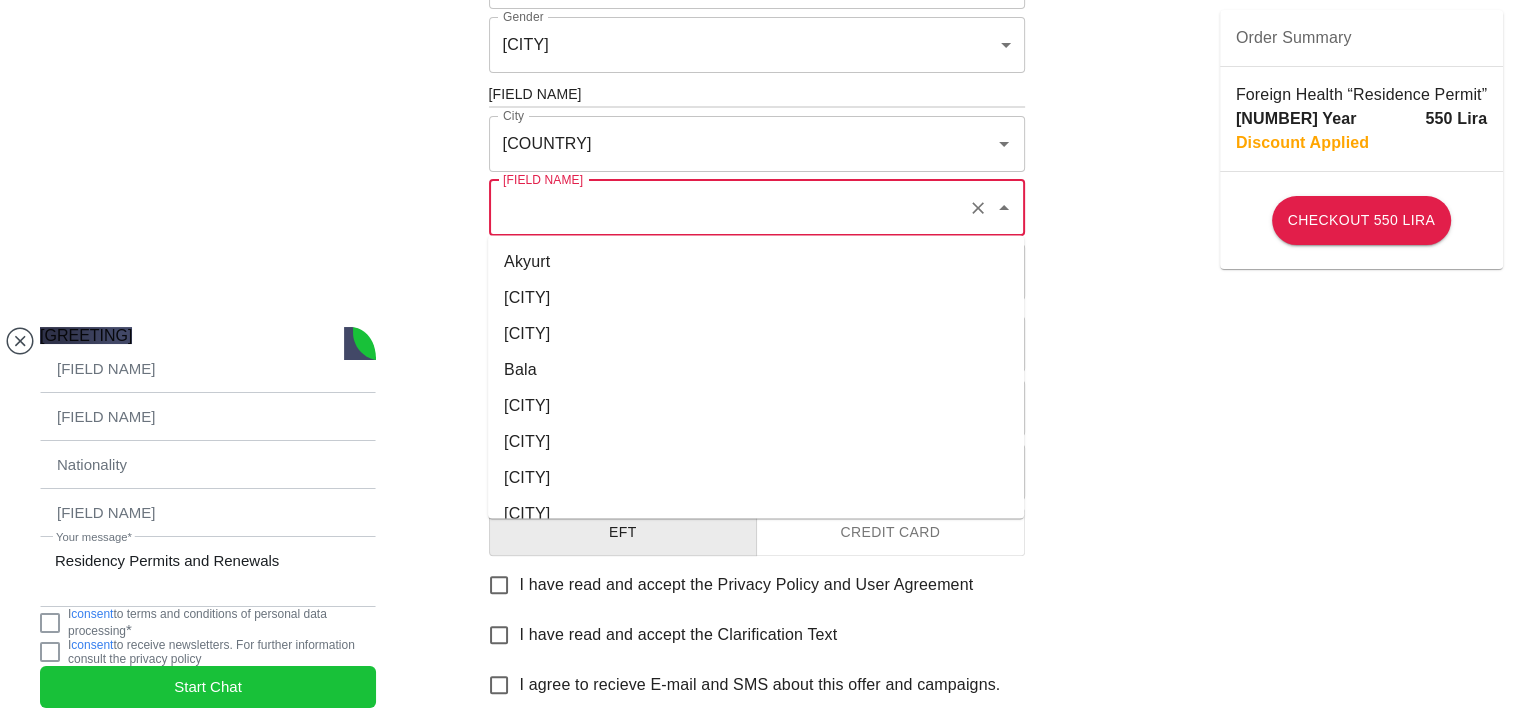 click on "[FIELD NAME]" at bounding box center (729, 208) 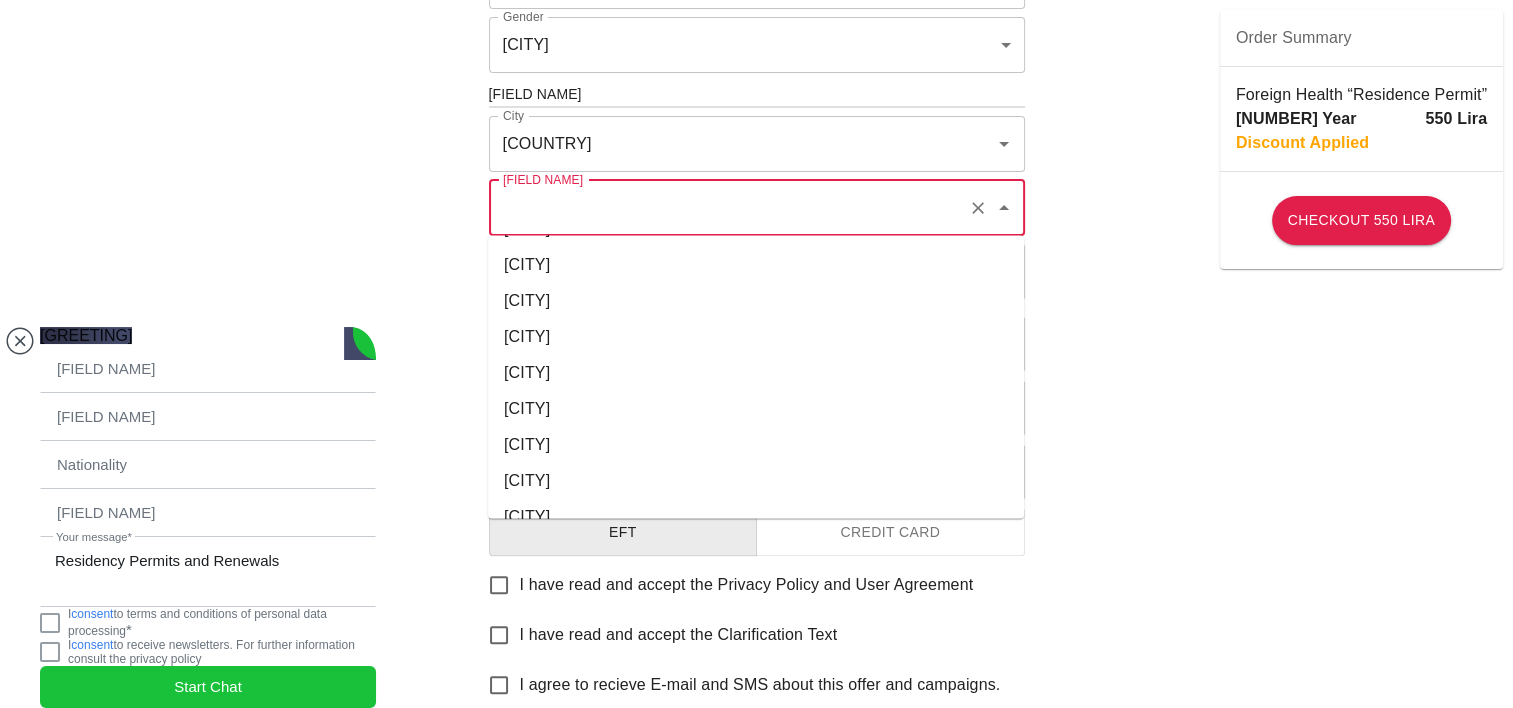 scroll, scrollTop: 632, scrollLeft: 0, axis: vertical 